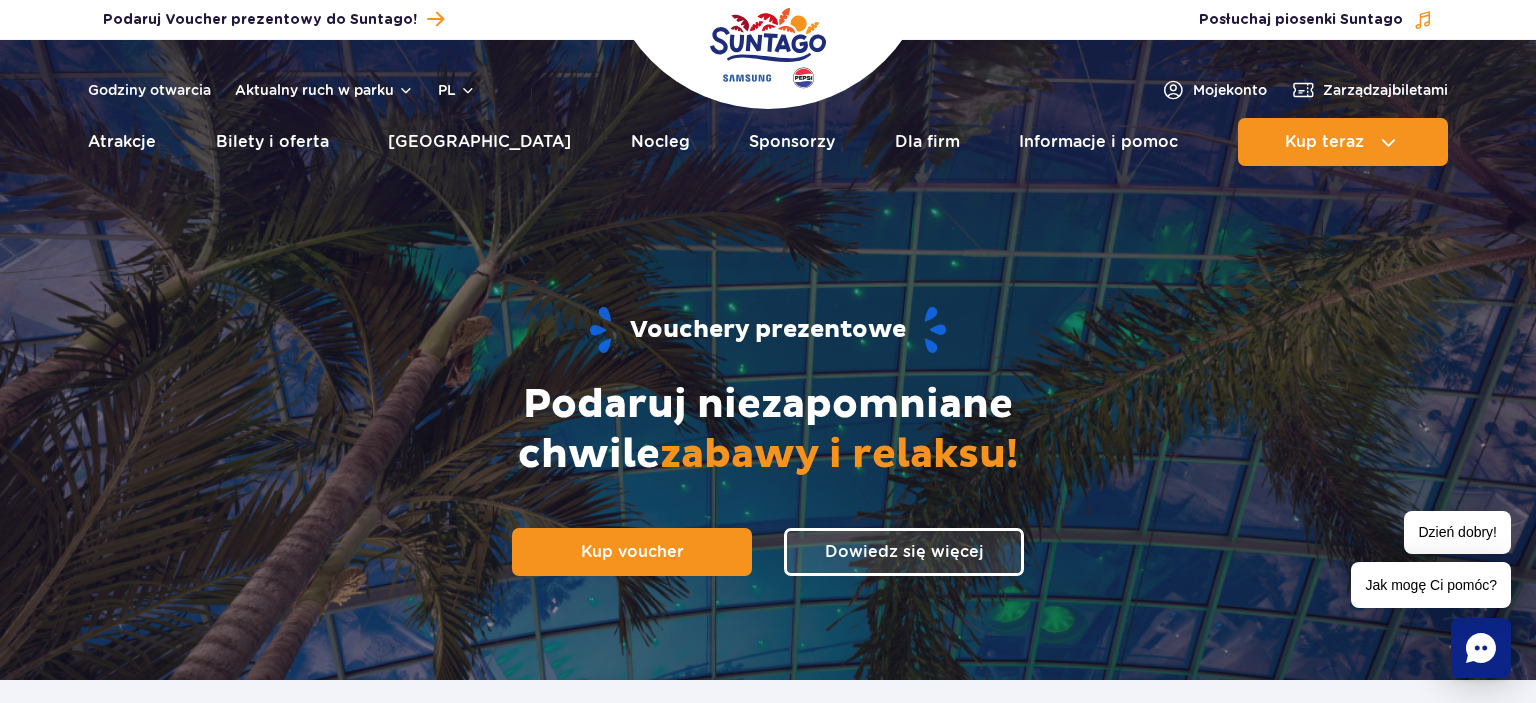 scroll, scrollTop: 0, scrollLeft: 0, axis: both 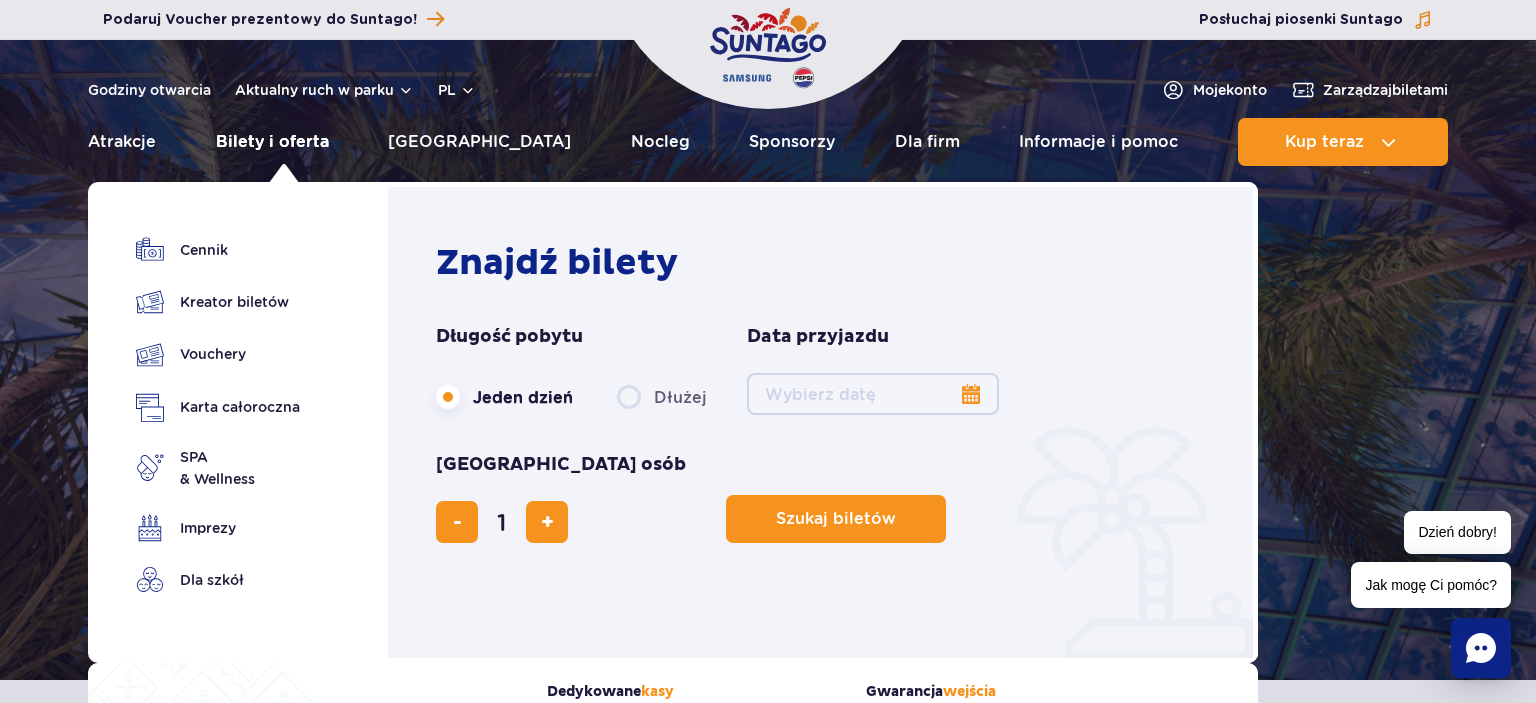 click on "Bilety i oferta" at bounding box center [272, 142] 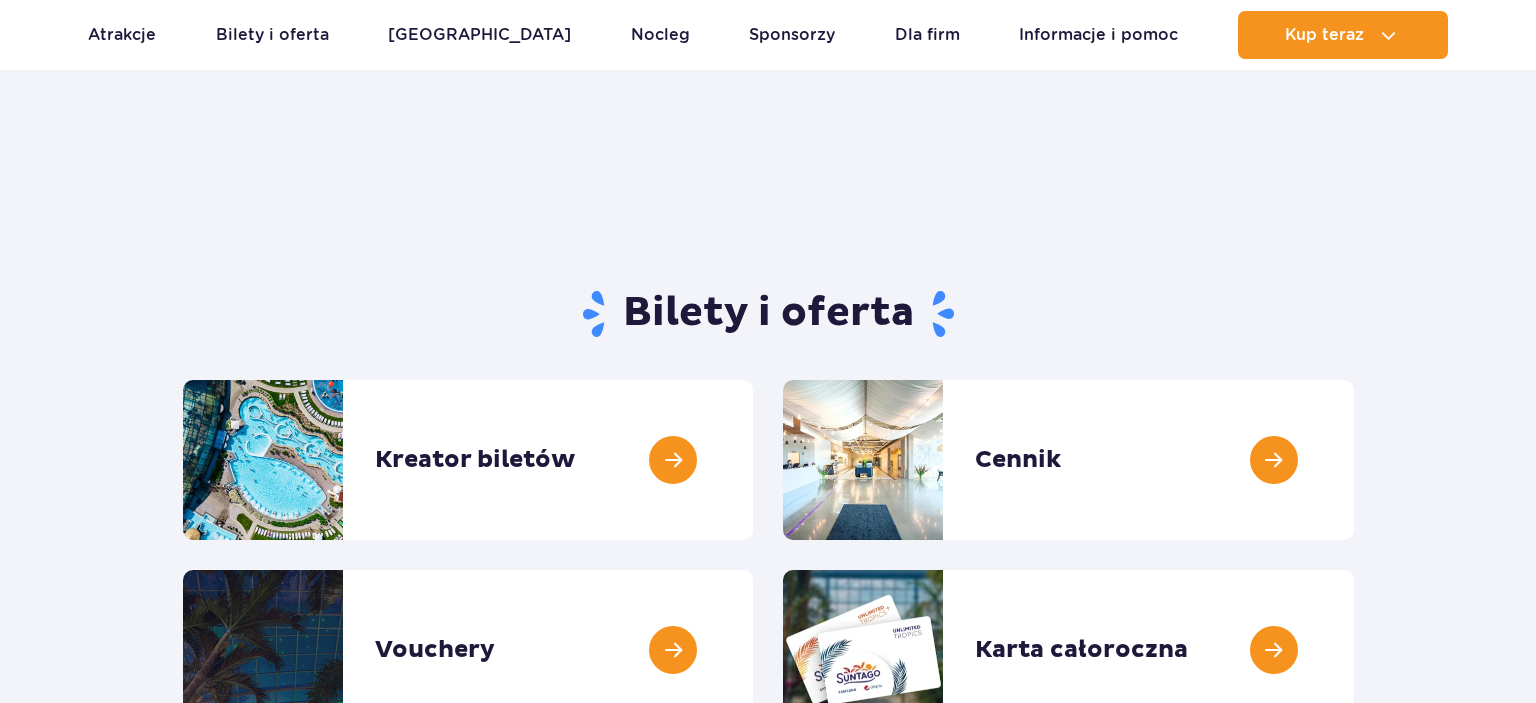 scroll, scrollTop: 211, scrollLeft: 0, axis: vertical 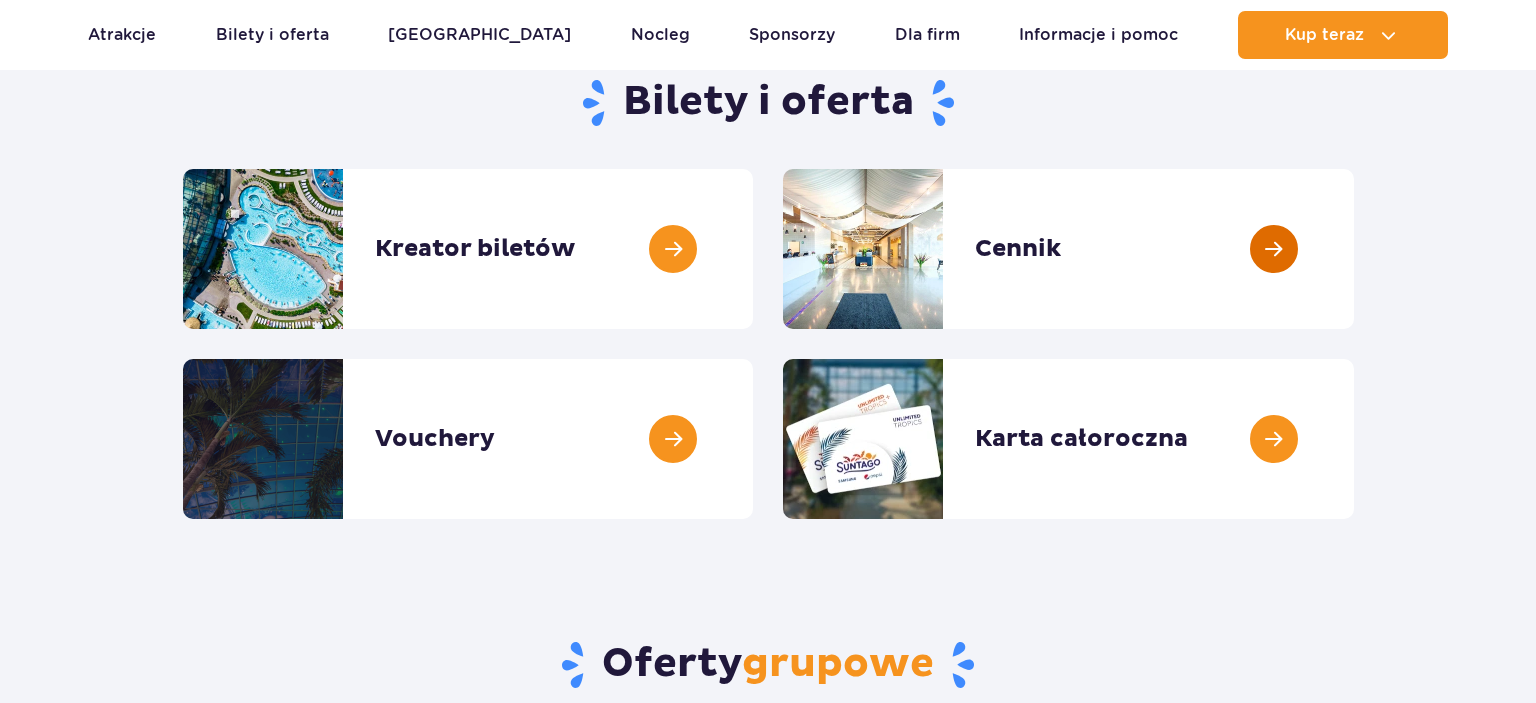 click at bounding box center (1354, 249) 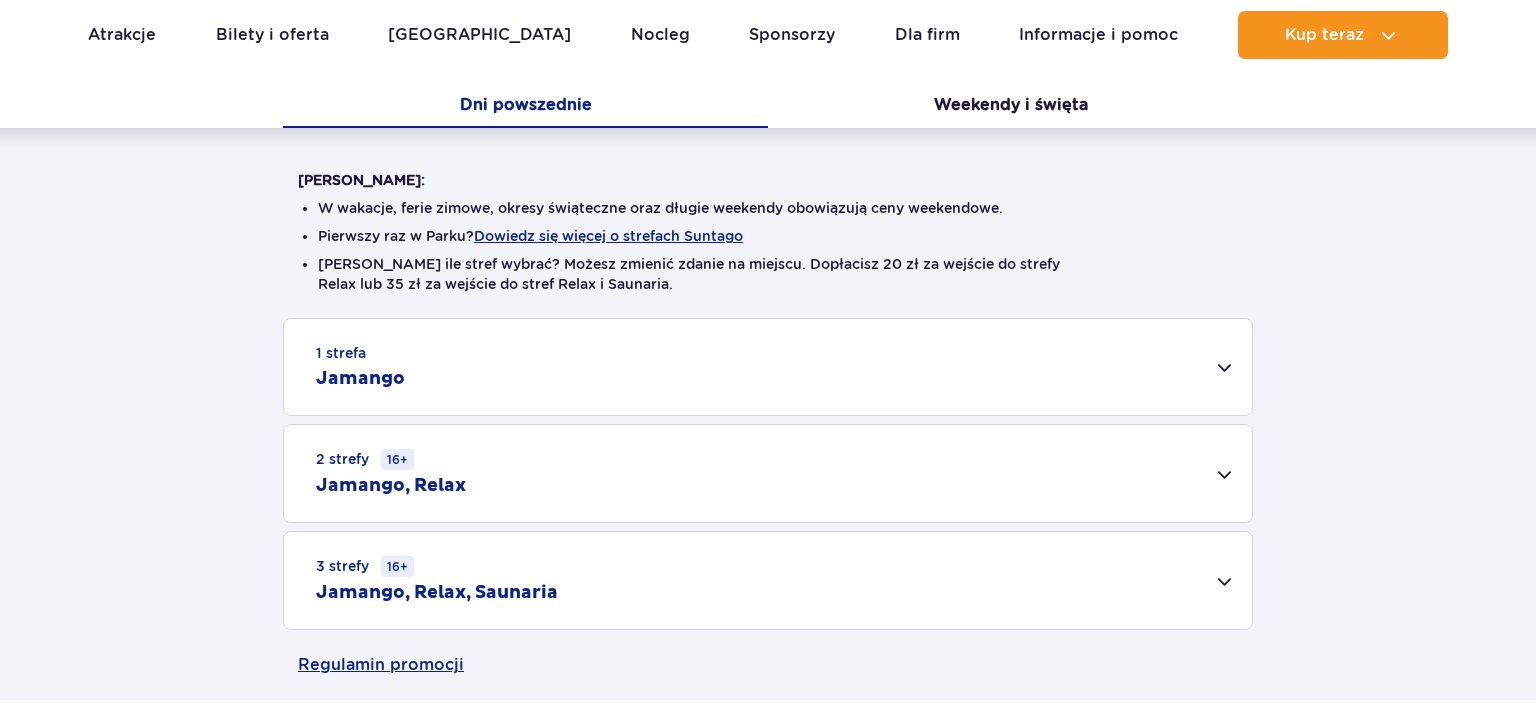 scroll, scrollTop: 528, scrollLeft: 0, axis: vertical 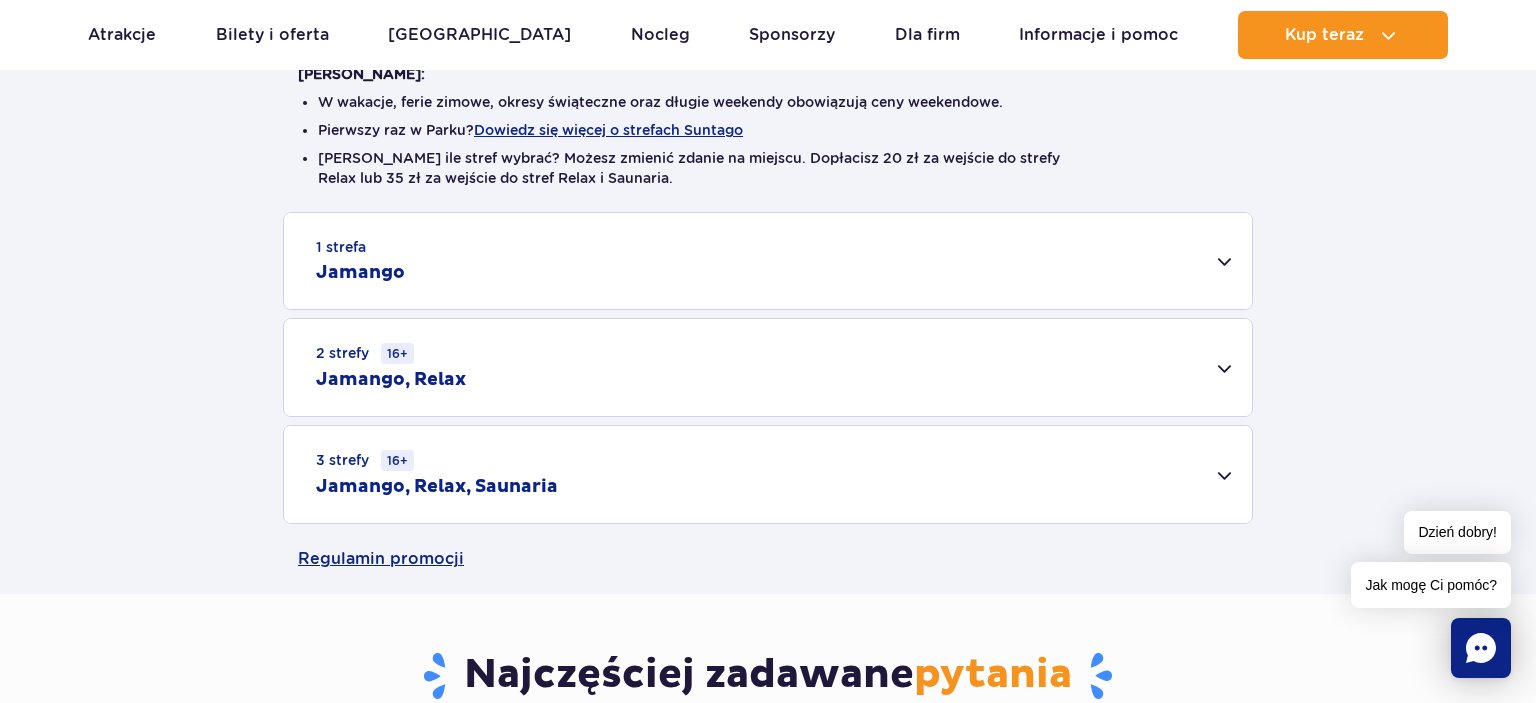 click on "2 strefy  16+
Jamango, Relax" at bounding box center [768, 367] 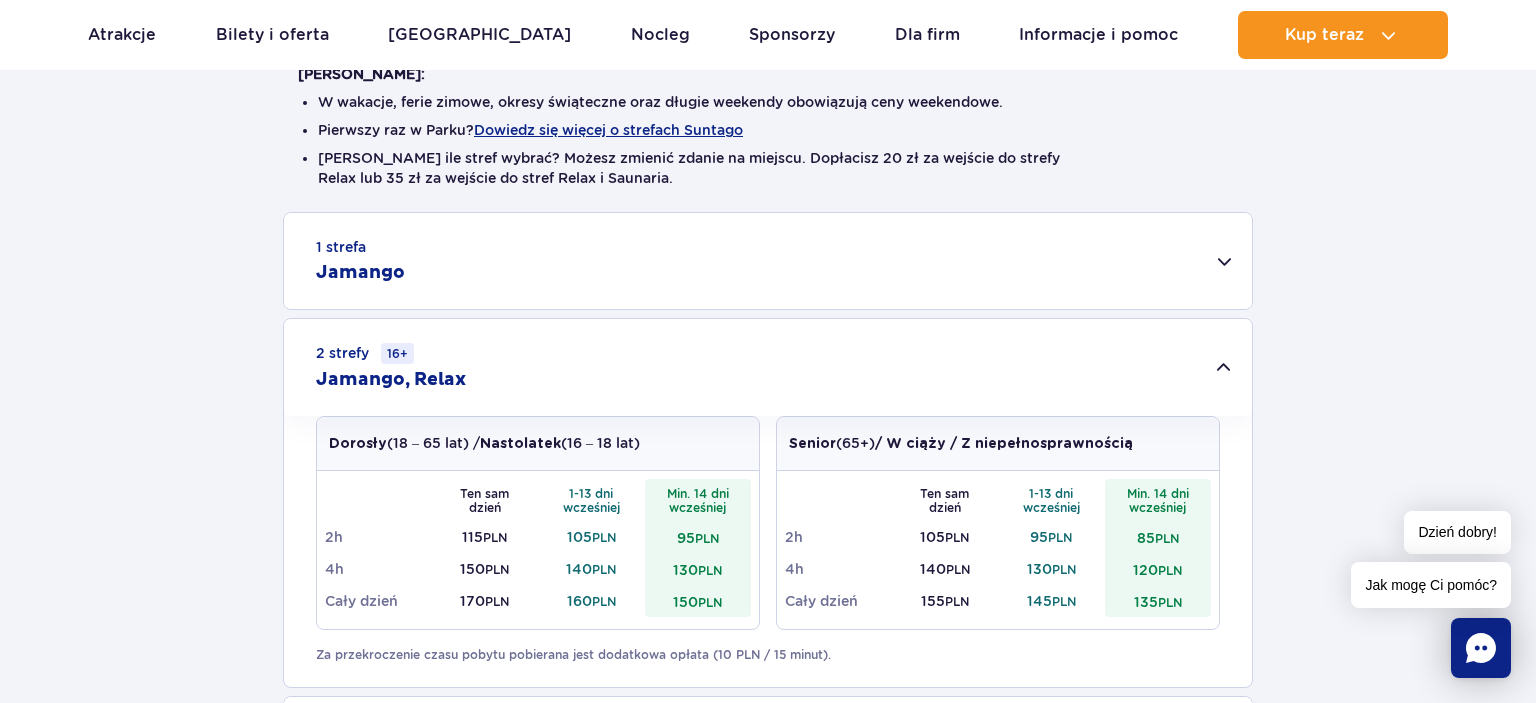 scroll, scrollTop: 633, scrollLeft: 0, axis: vertical 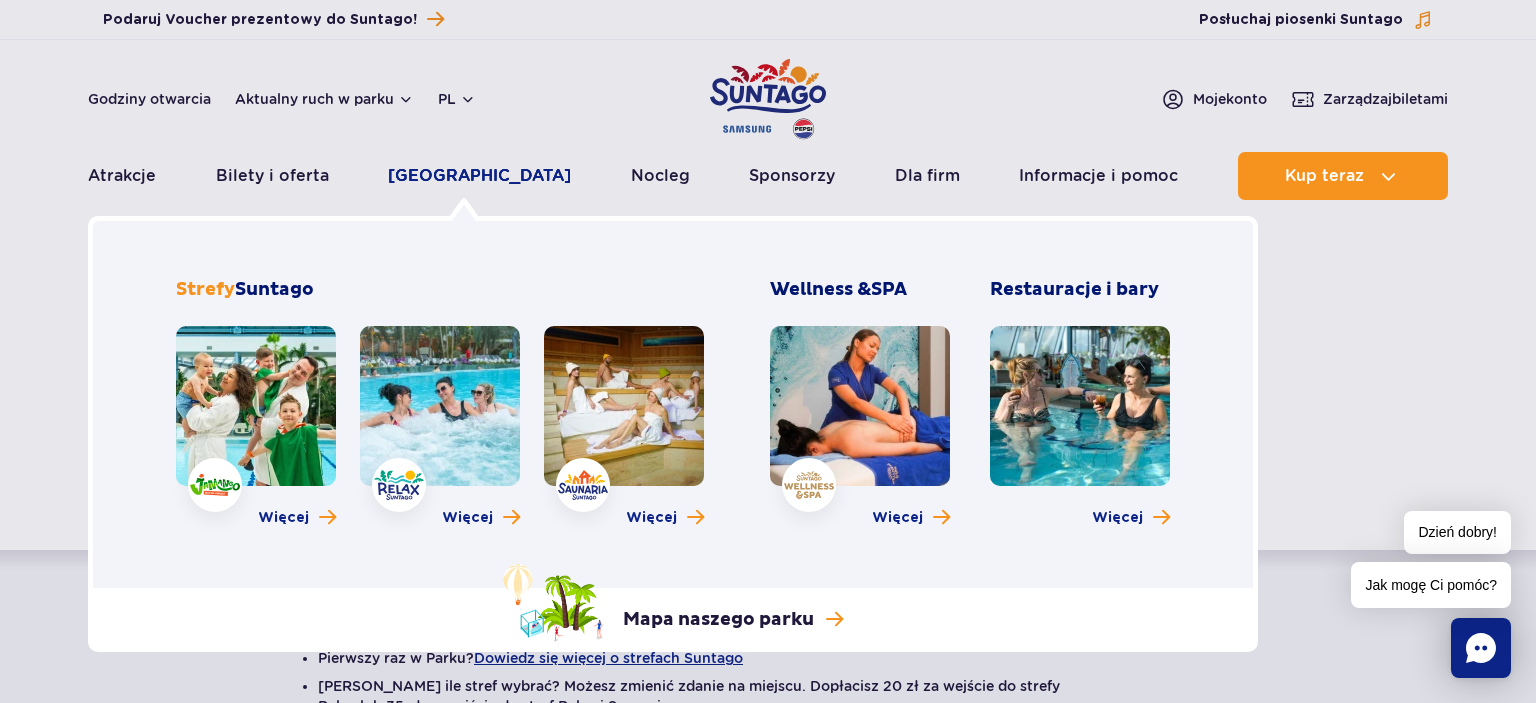 click on "[GEOGRAPHIC_DATA]" at bounding box center [479, 176] 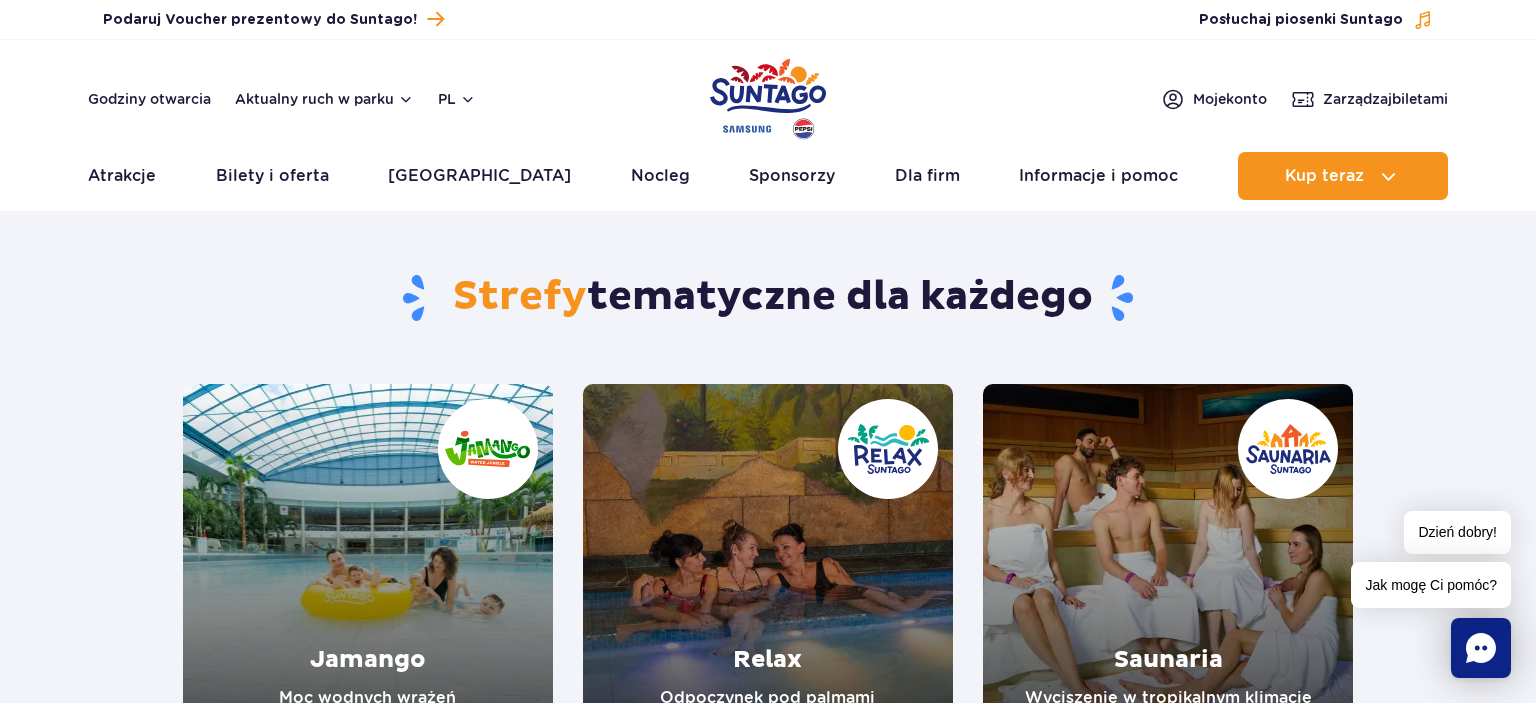 scroll, scrollTop: 211, scrollLeft: 0, axis: vertical 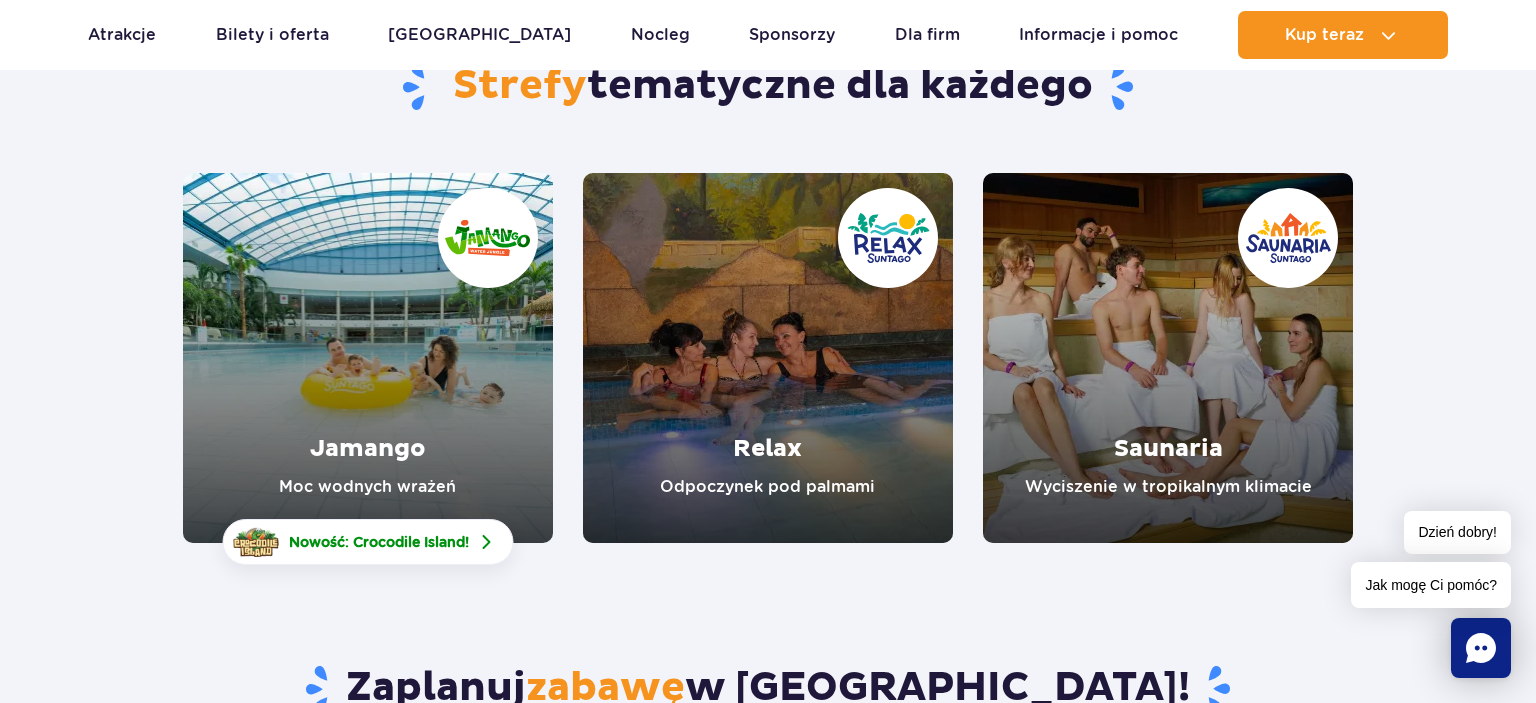 click at bounding box center (768, 358) 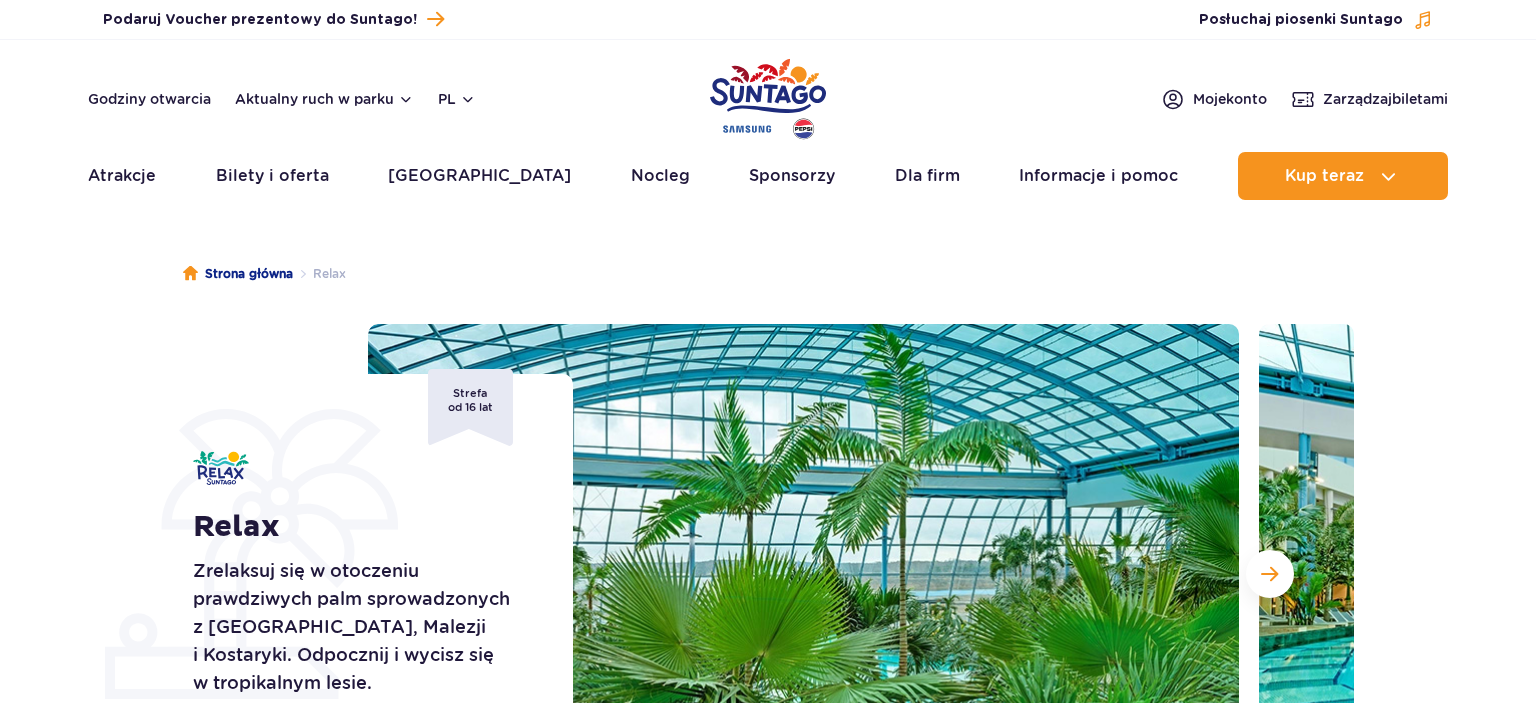 scroll, scrollTop: 317, scrollLeft: 0, axis: vertical 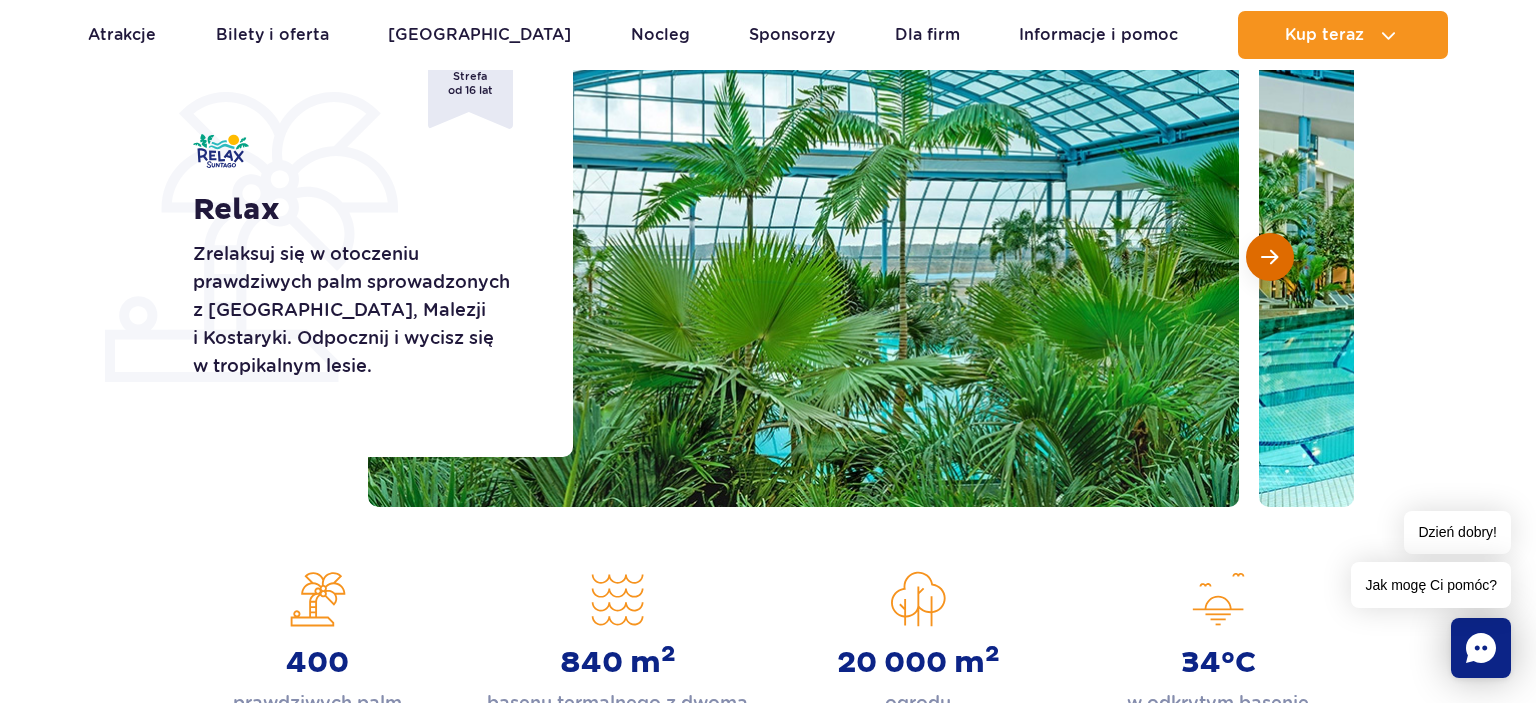 click at bounding box center [1270, 257] 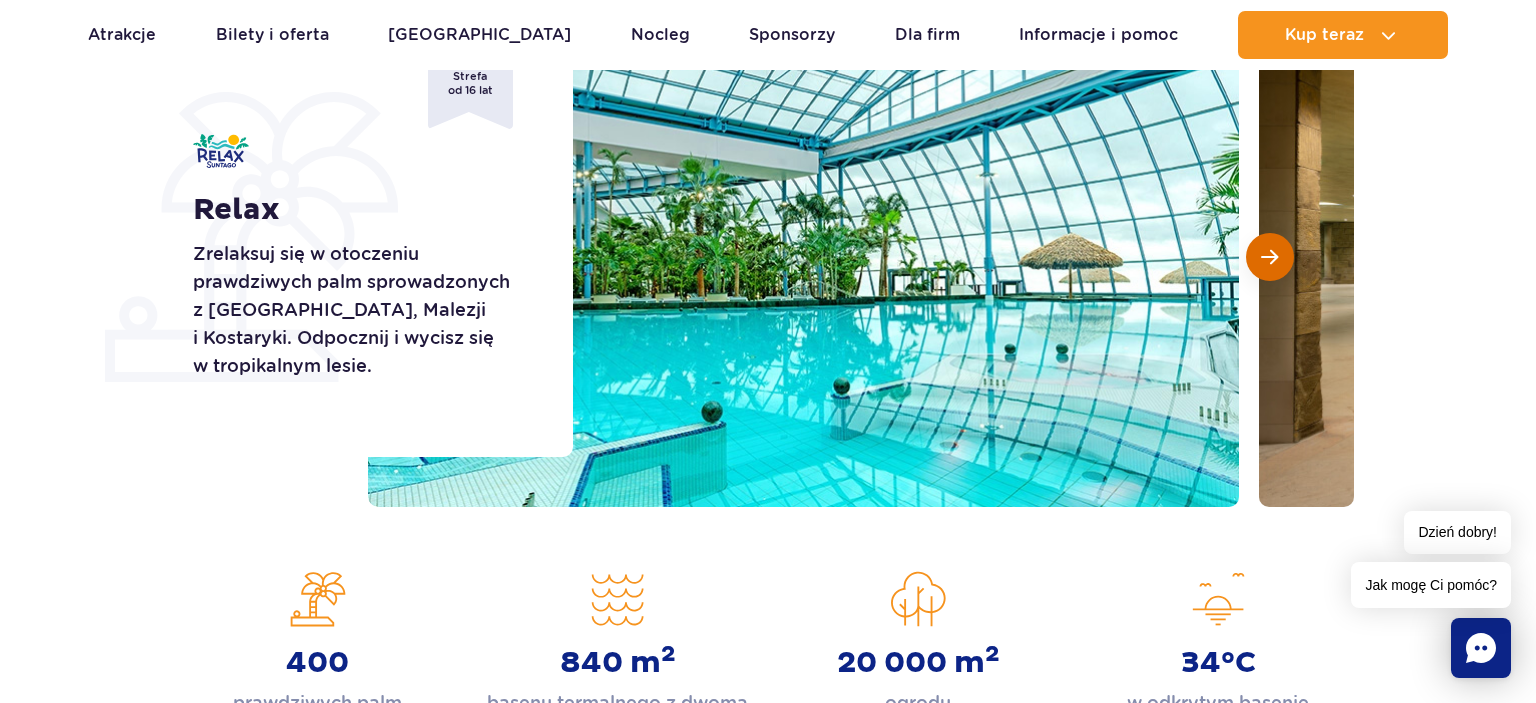 click at bounding box center (1270, 257) 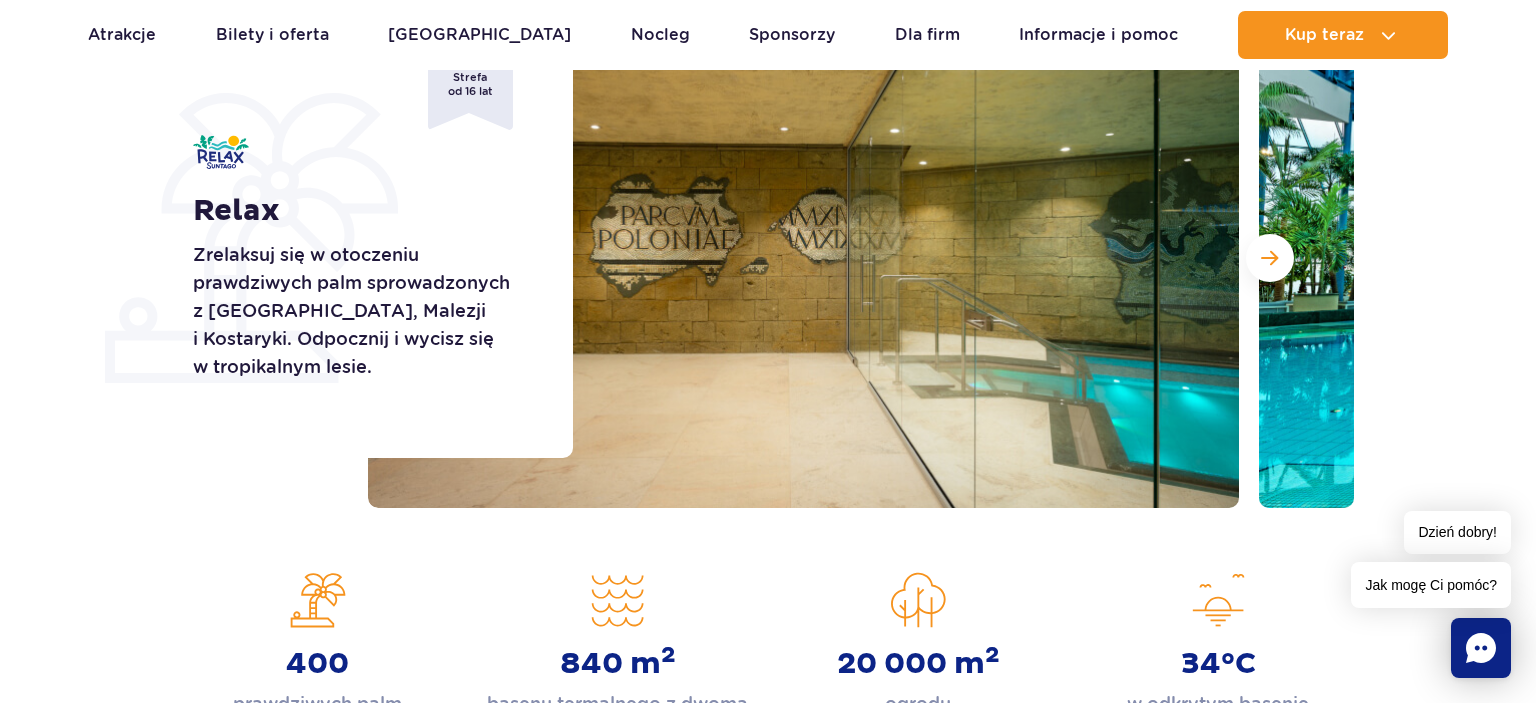 scroll, scrollTop: 211, scrollLeft: 0, axis: vertical 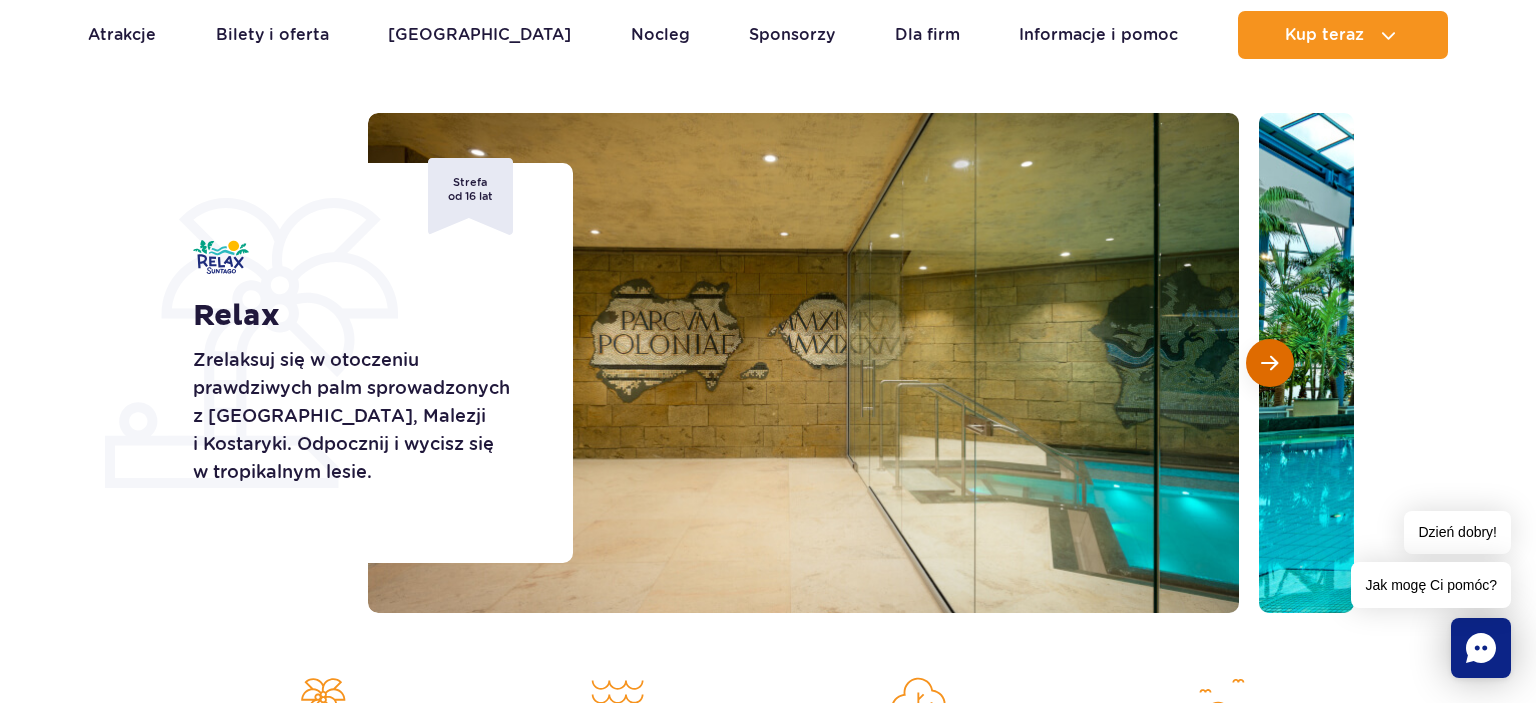 click at bounding box center (1269, 363) 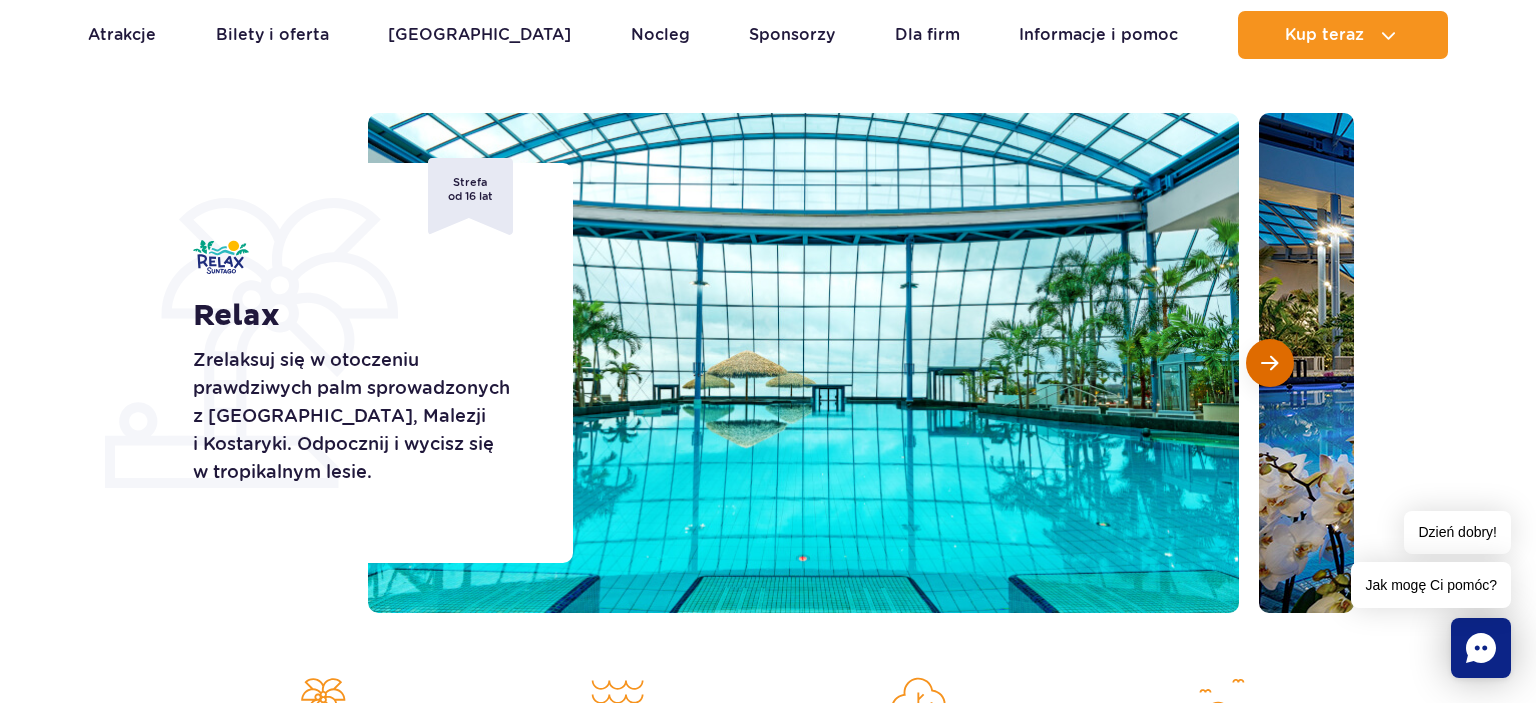 click at bounding box center [1269, 363] 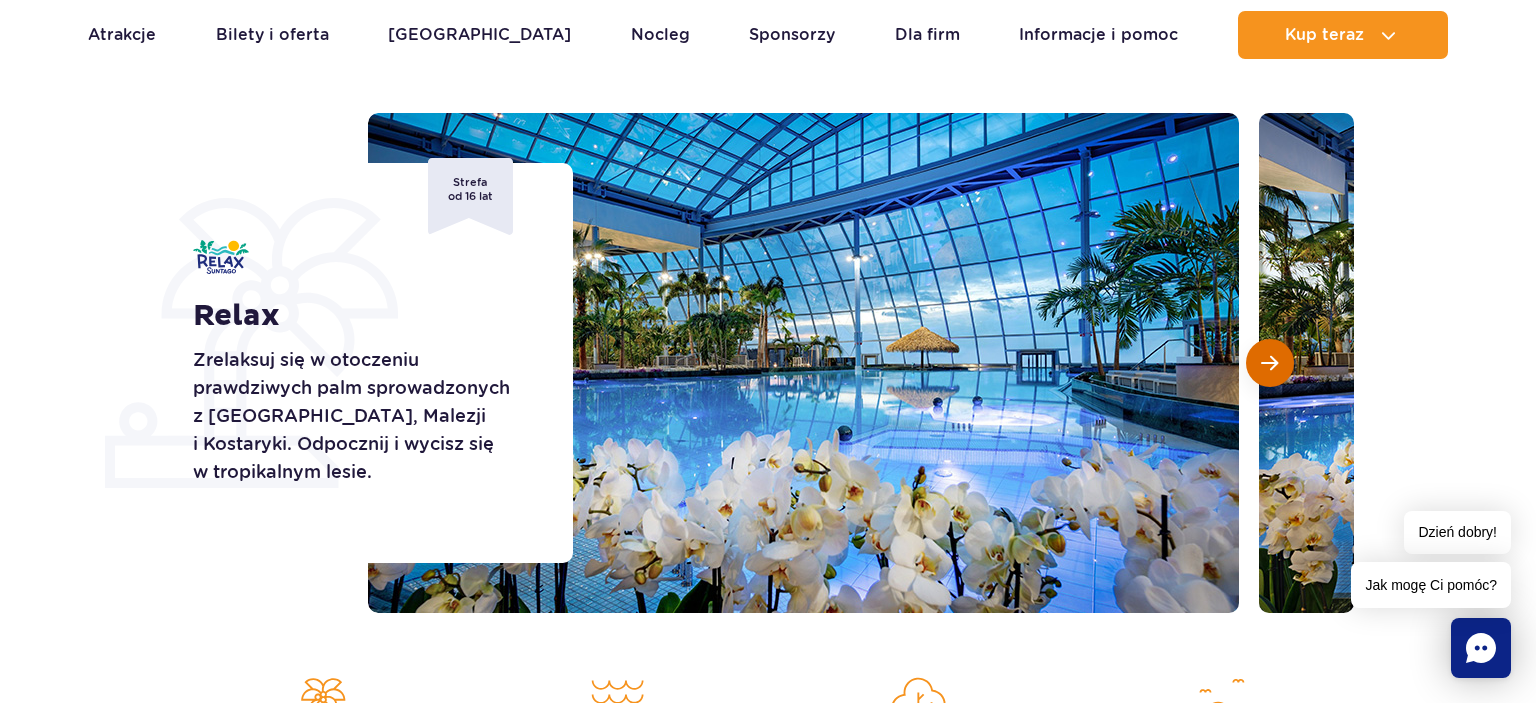 click at bounding box center [1269, 363] 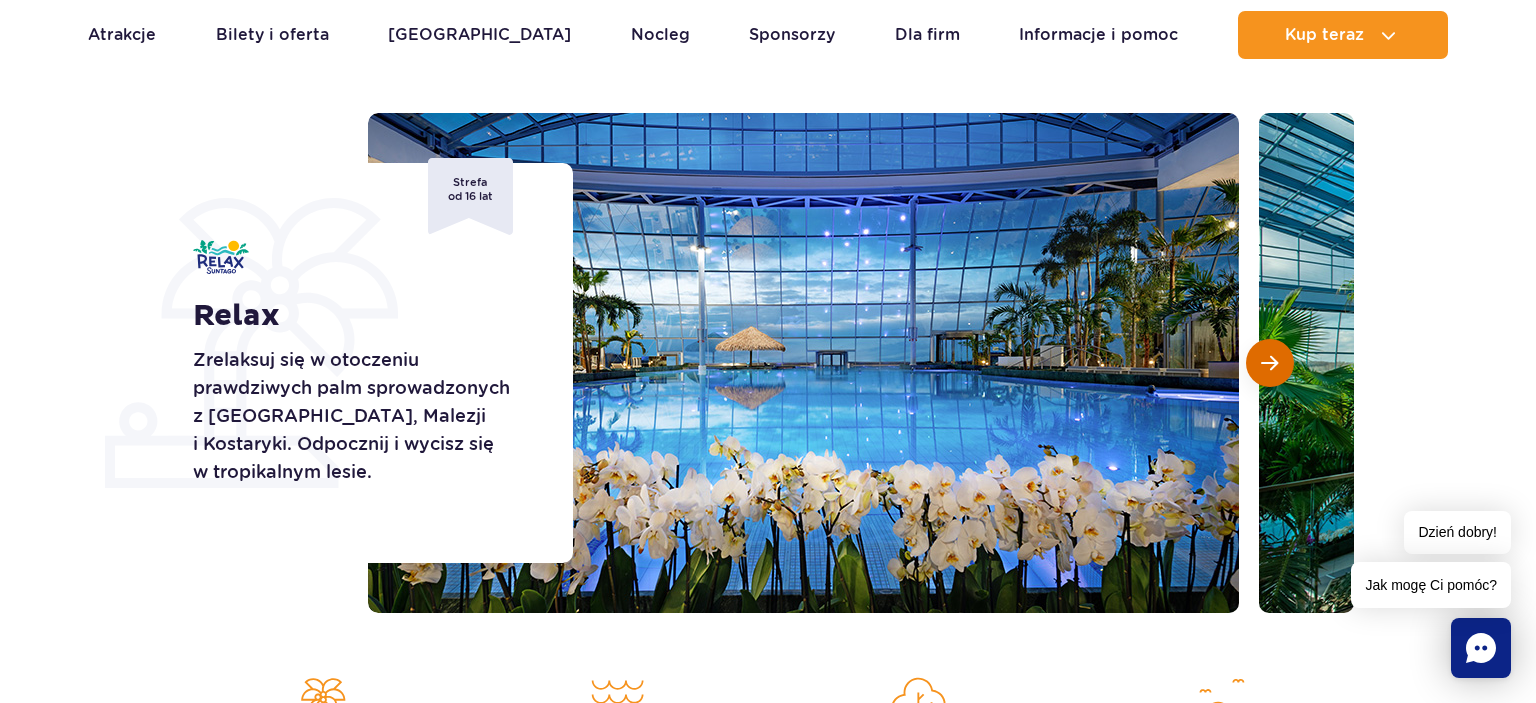 click at bounding box center (1269, 363) 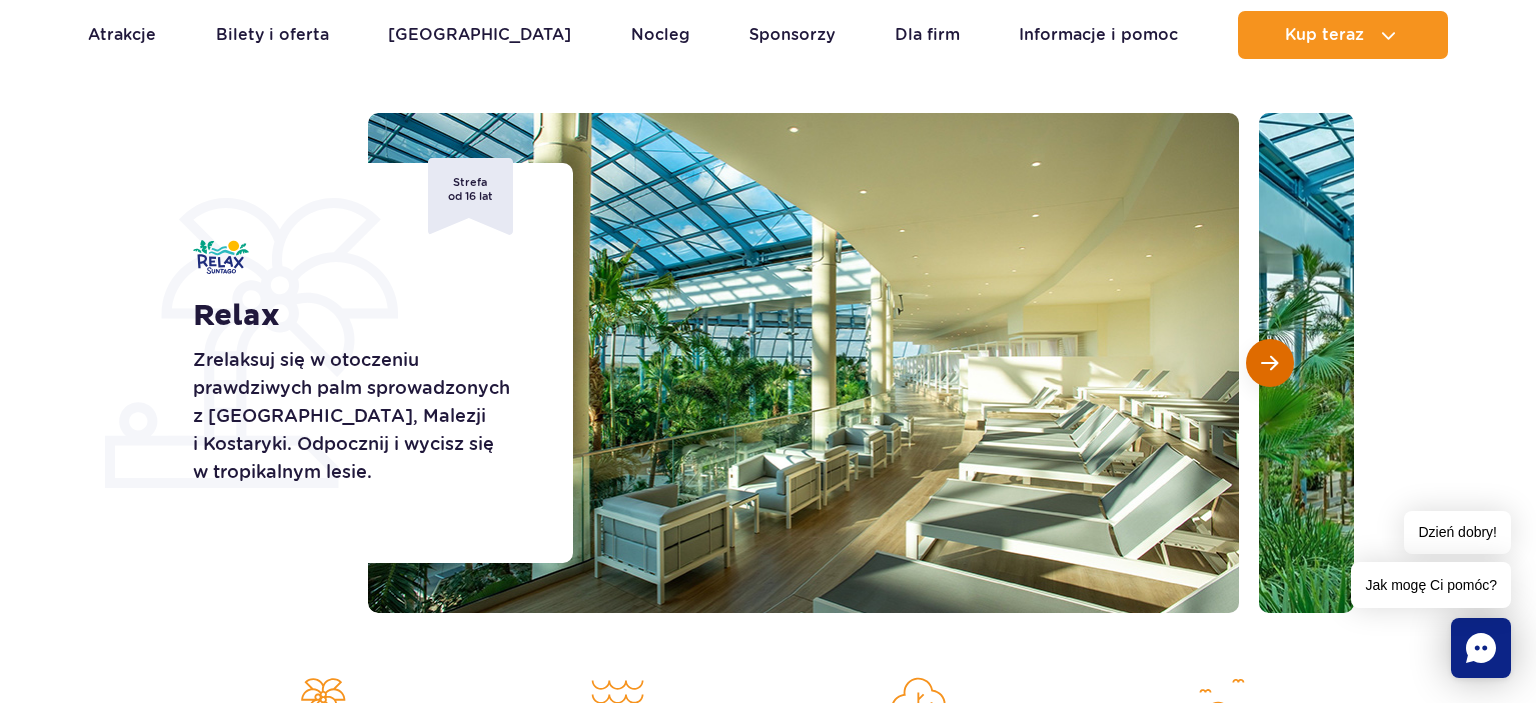 click at bounding box center (1269, 363) 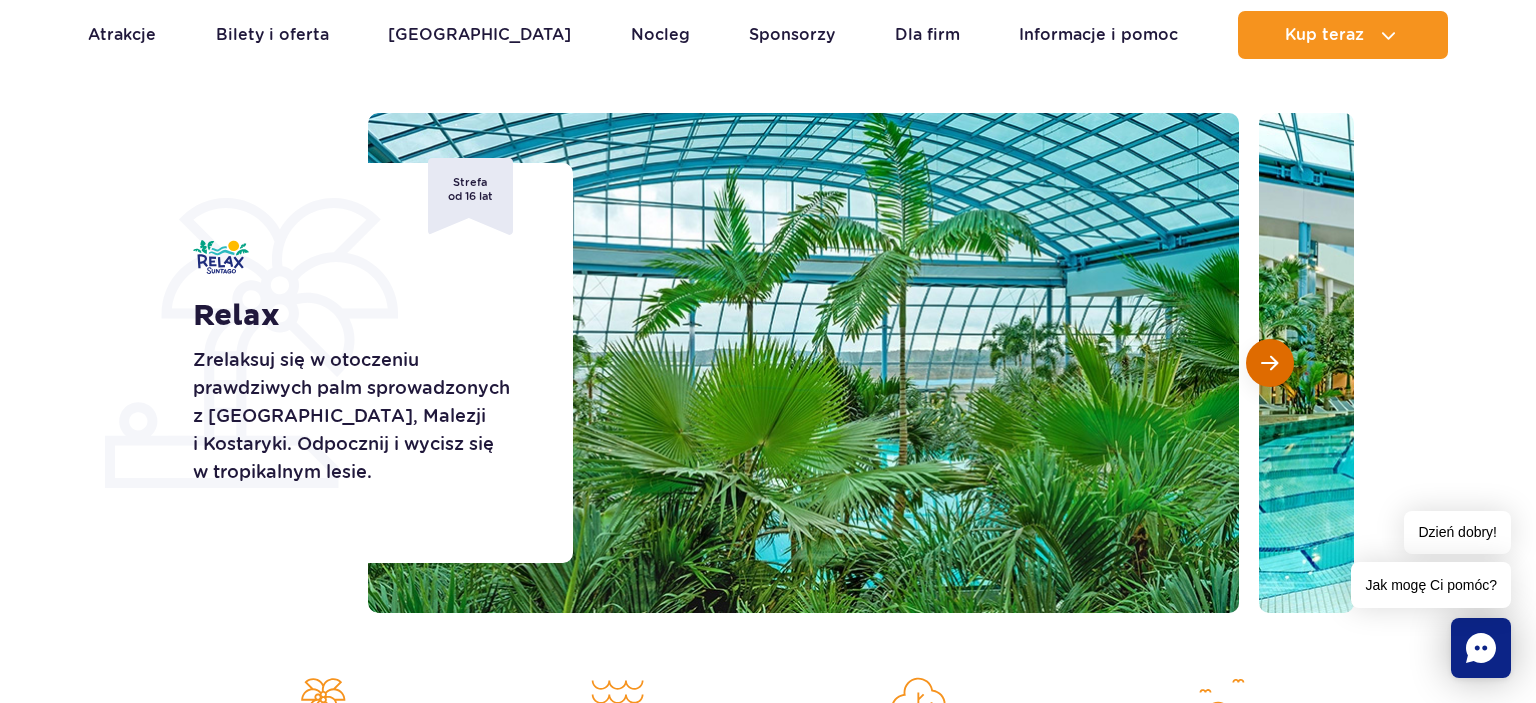 click at bounding box center (1269, 363) 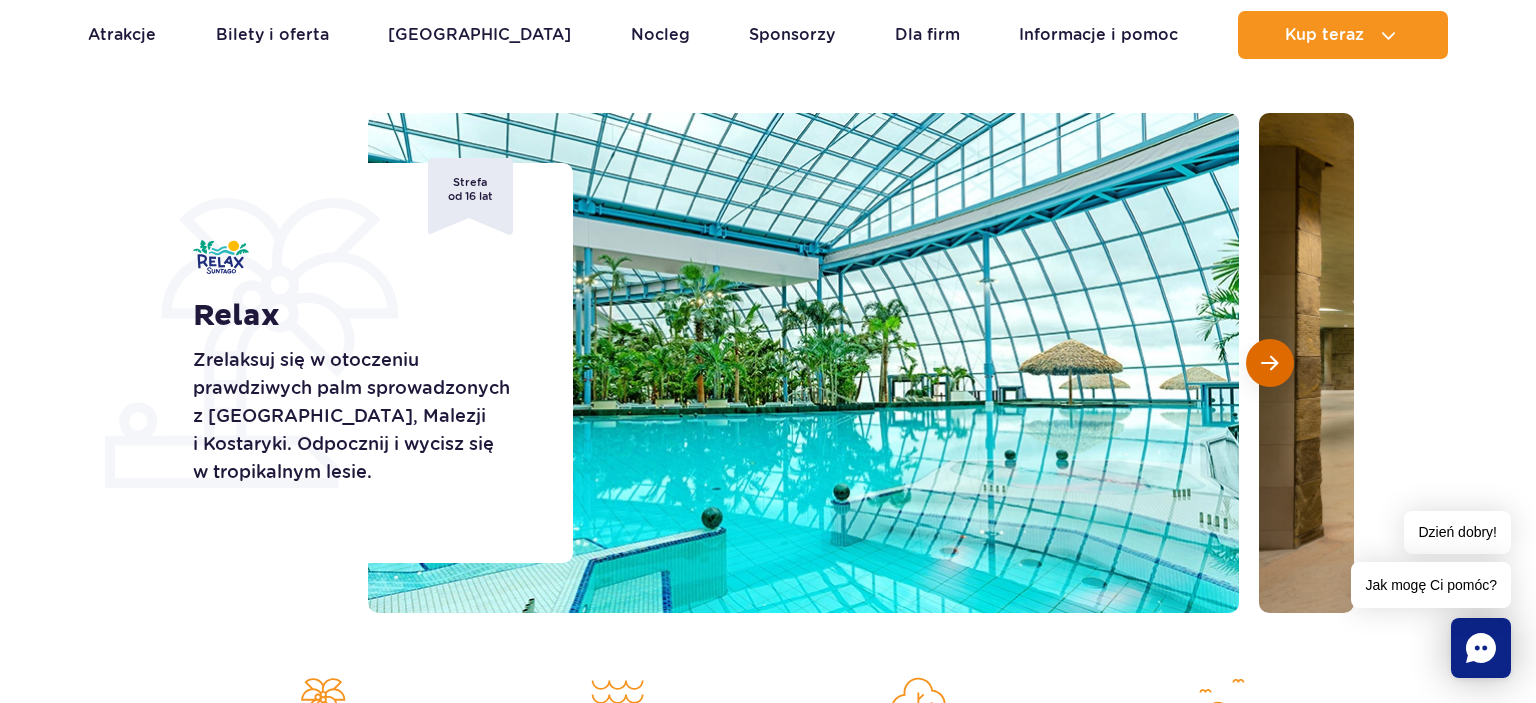click at bounding box center [1269, 363] 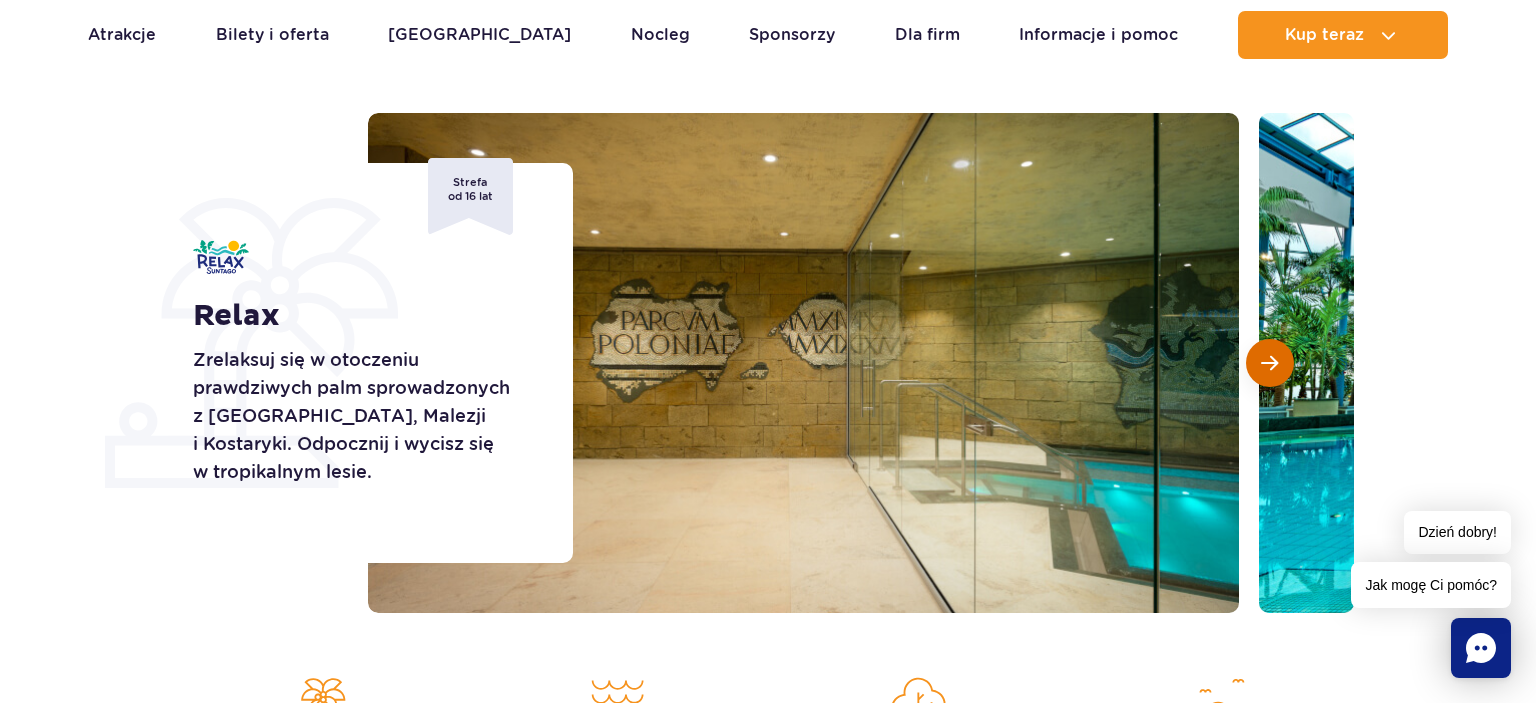 click at bounding box center (1269, 363) 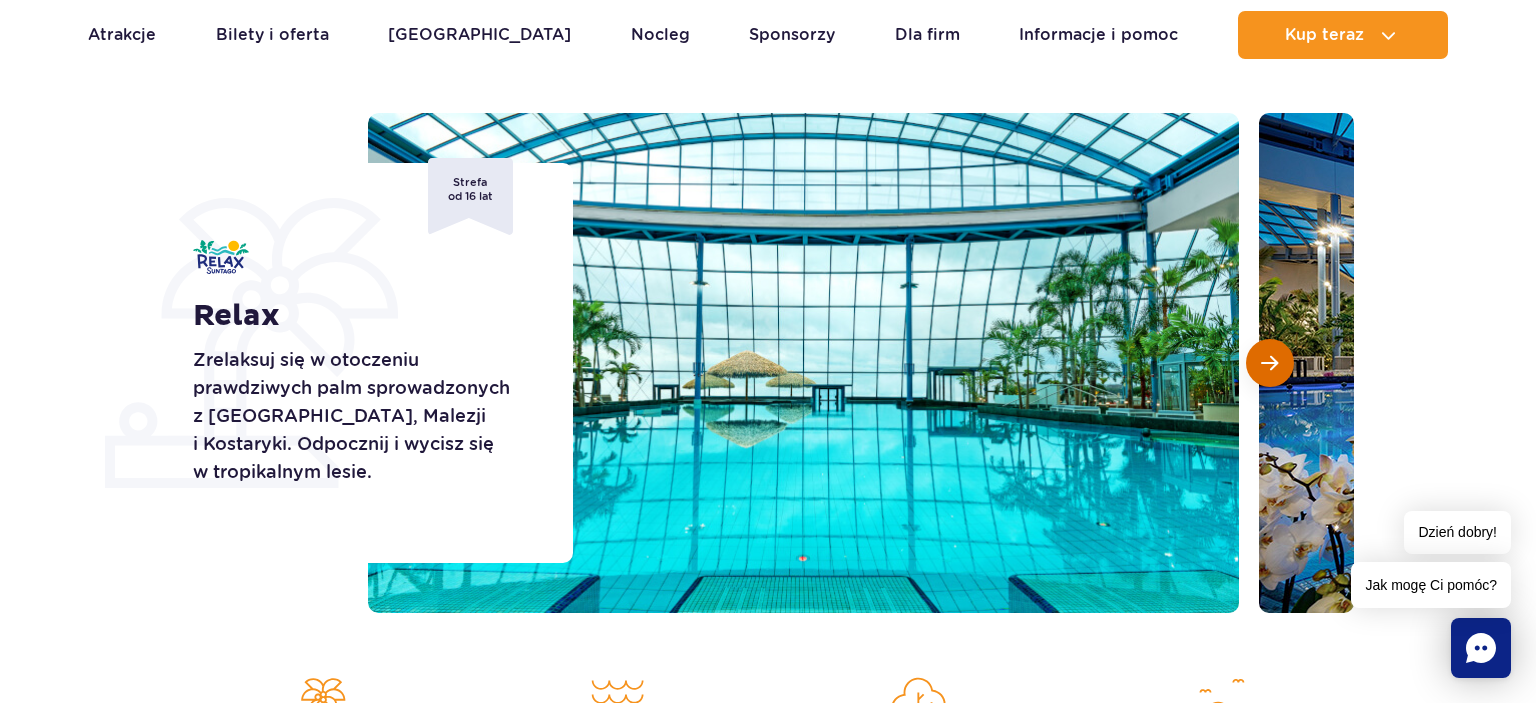 click at bounding box center (1269, 363) 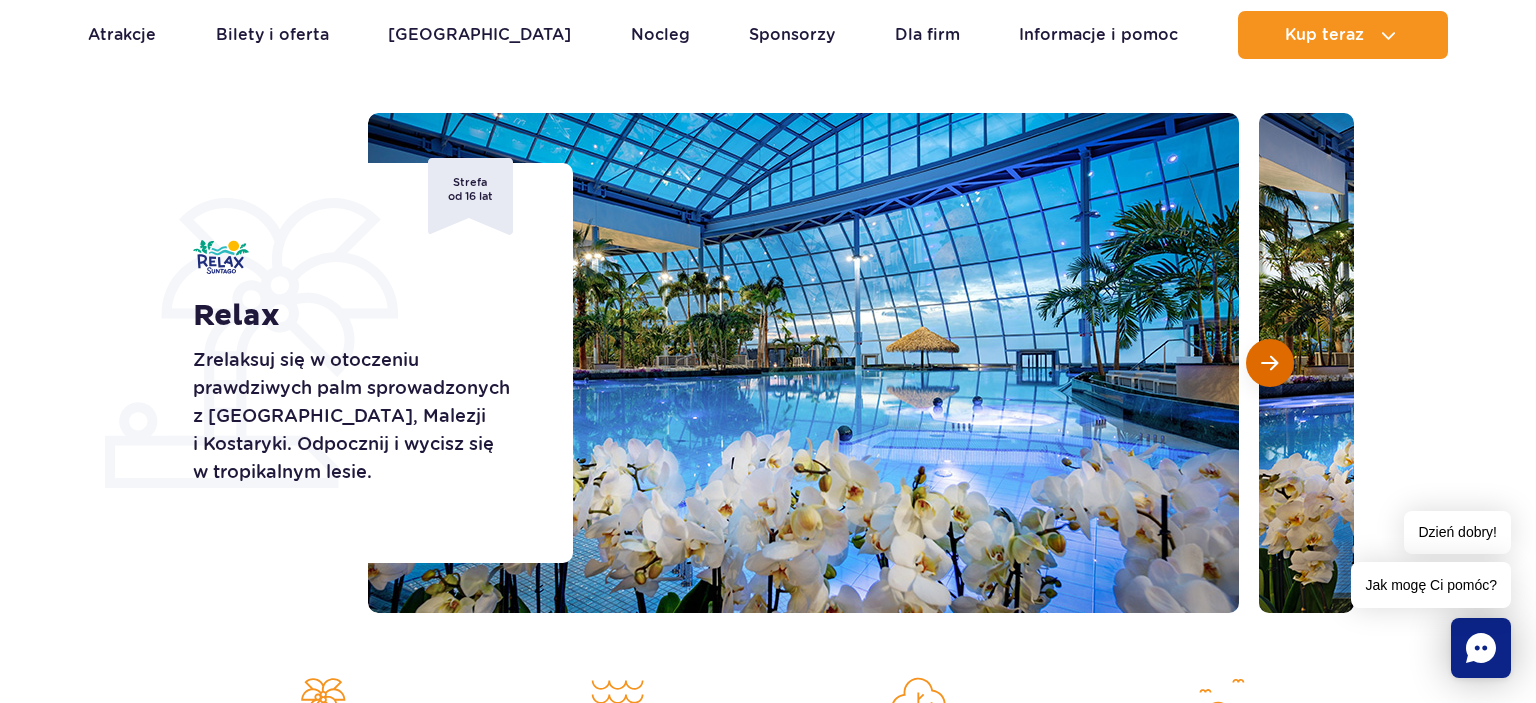 click at bounding box center (1269, 363) 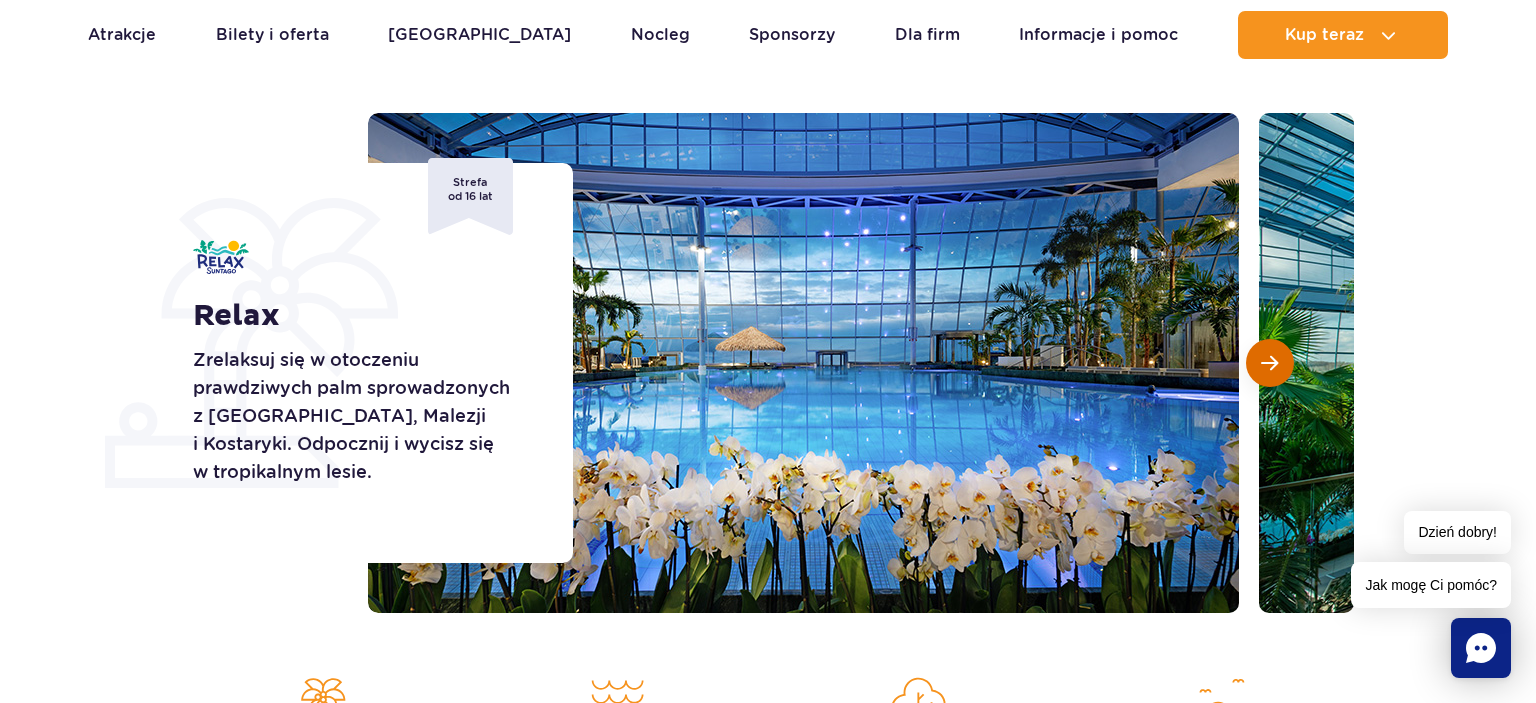 click at bounding box center [1269, 363] 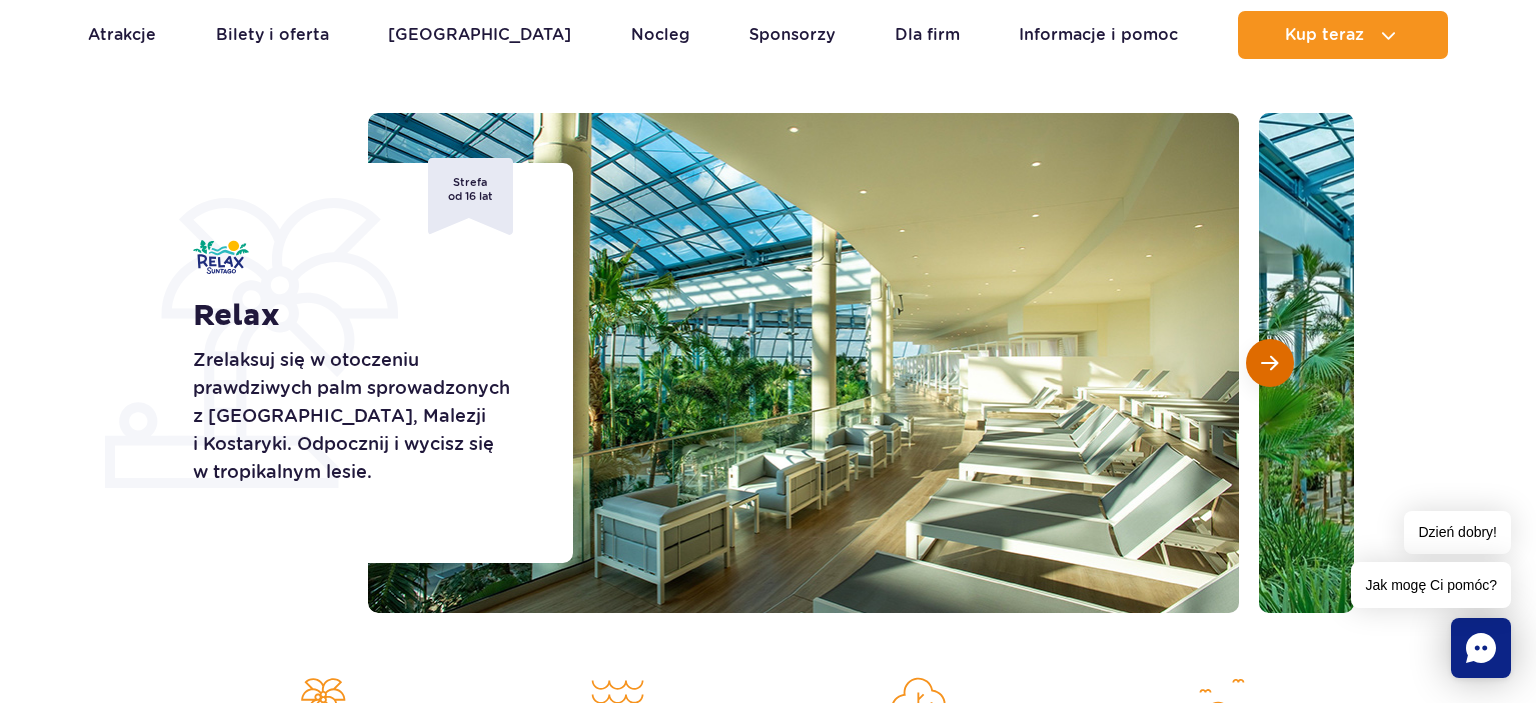 click at bounding box center (1269, 363) 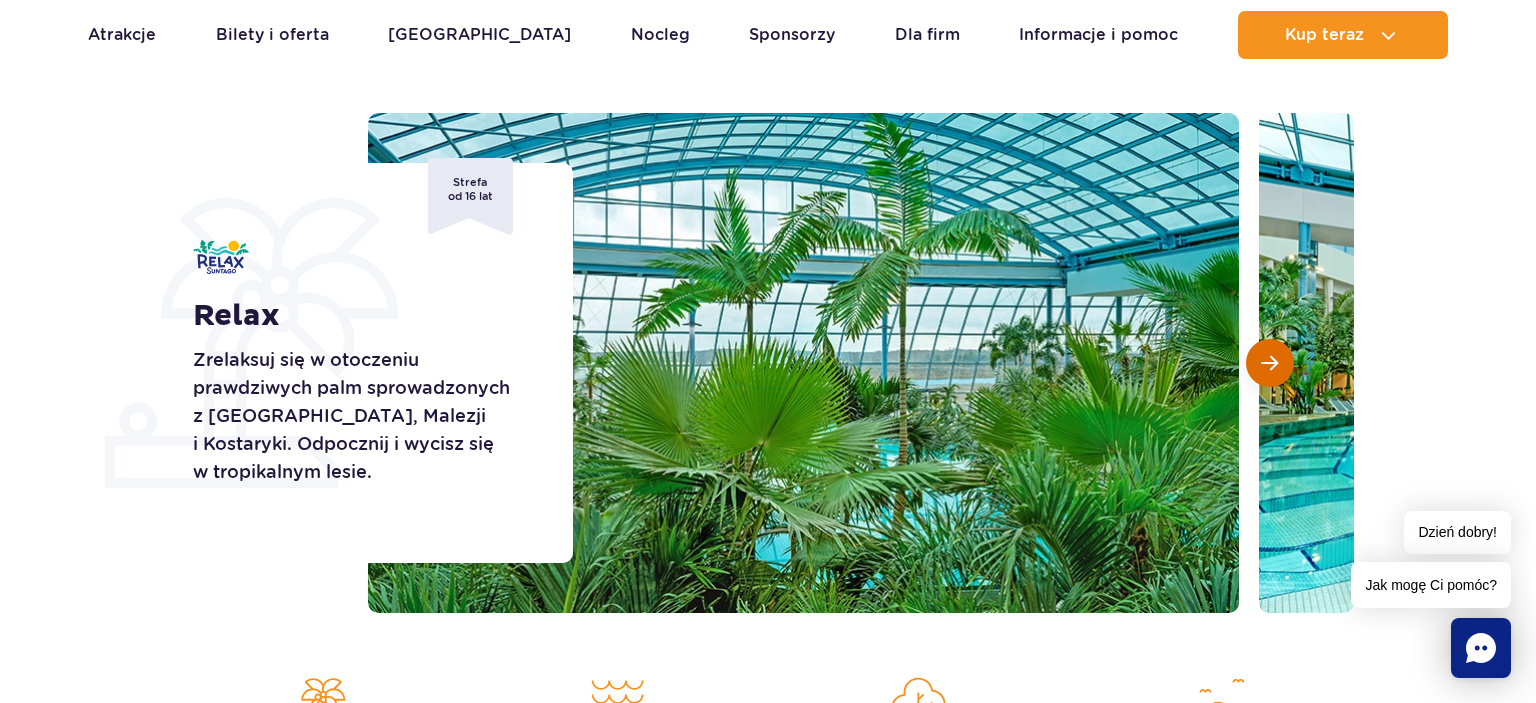 click at bounding box center (1269, 363) 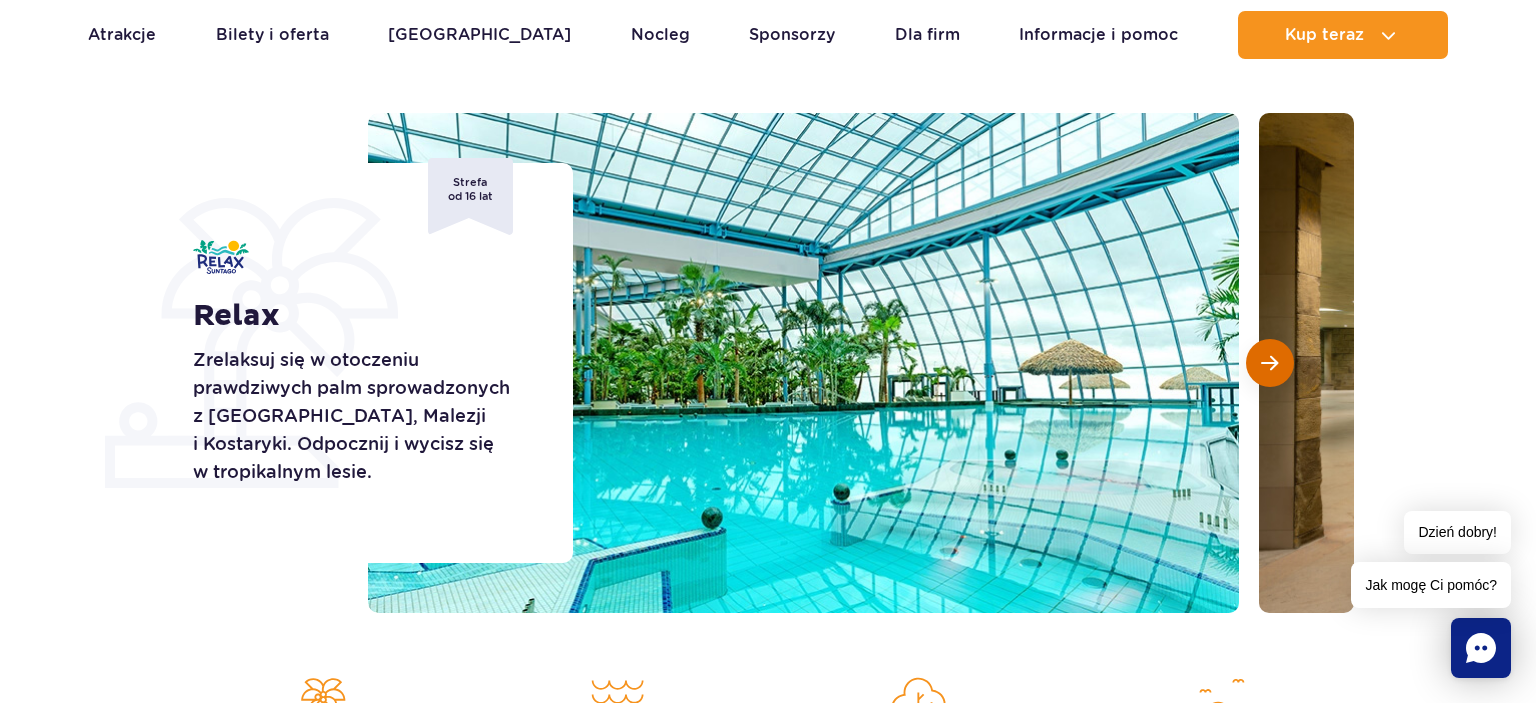 click at bounding box center [1269, 363] 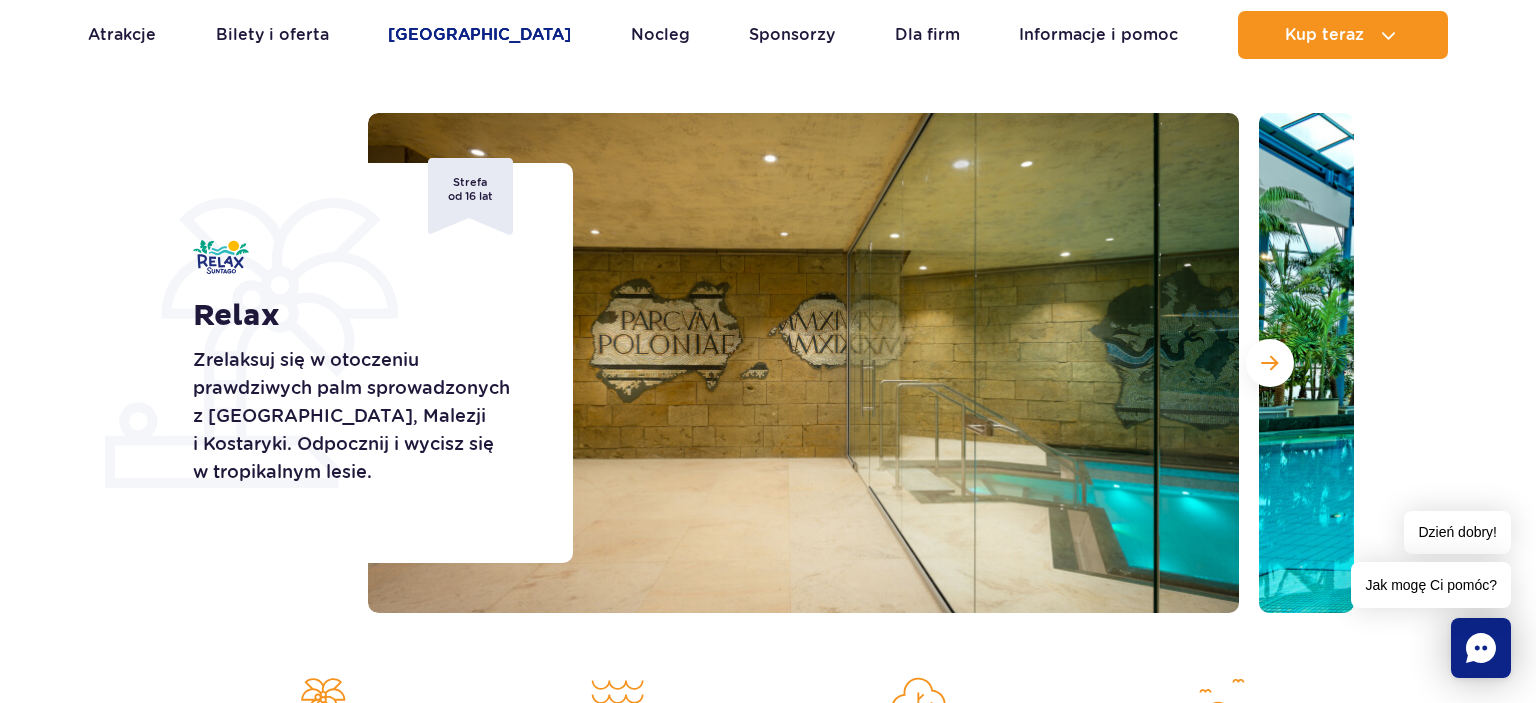 click on "[GEOGRAPHIC_DATA]" at bounding box center (479, 35) 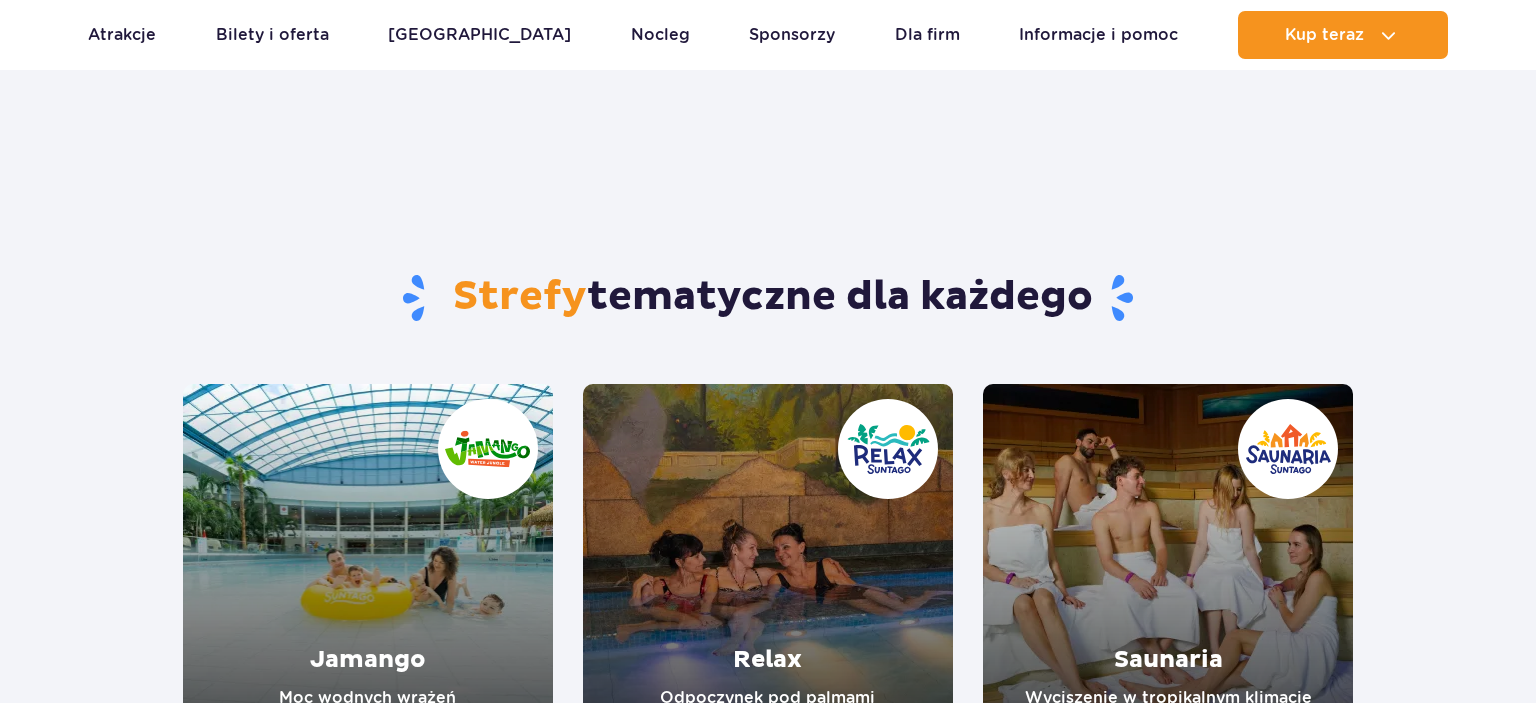 scroll, scrollTop: 316, scrollLeft: 0, axis: vertical 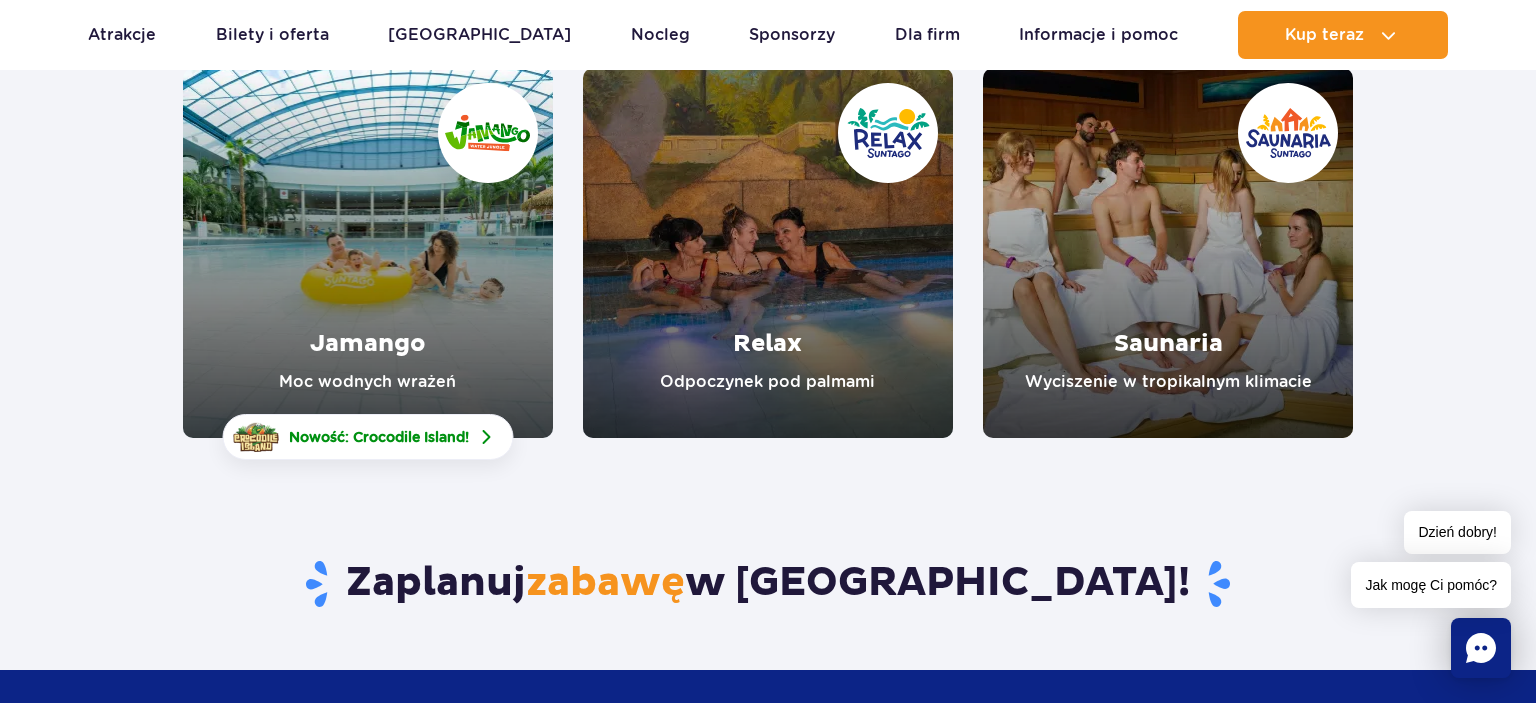 click at bounding box center [368, 253] 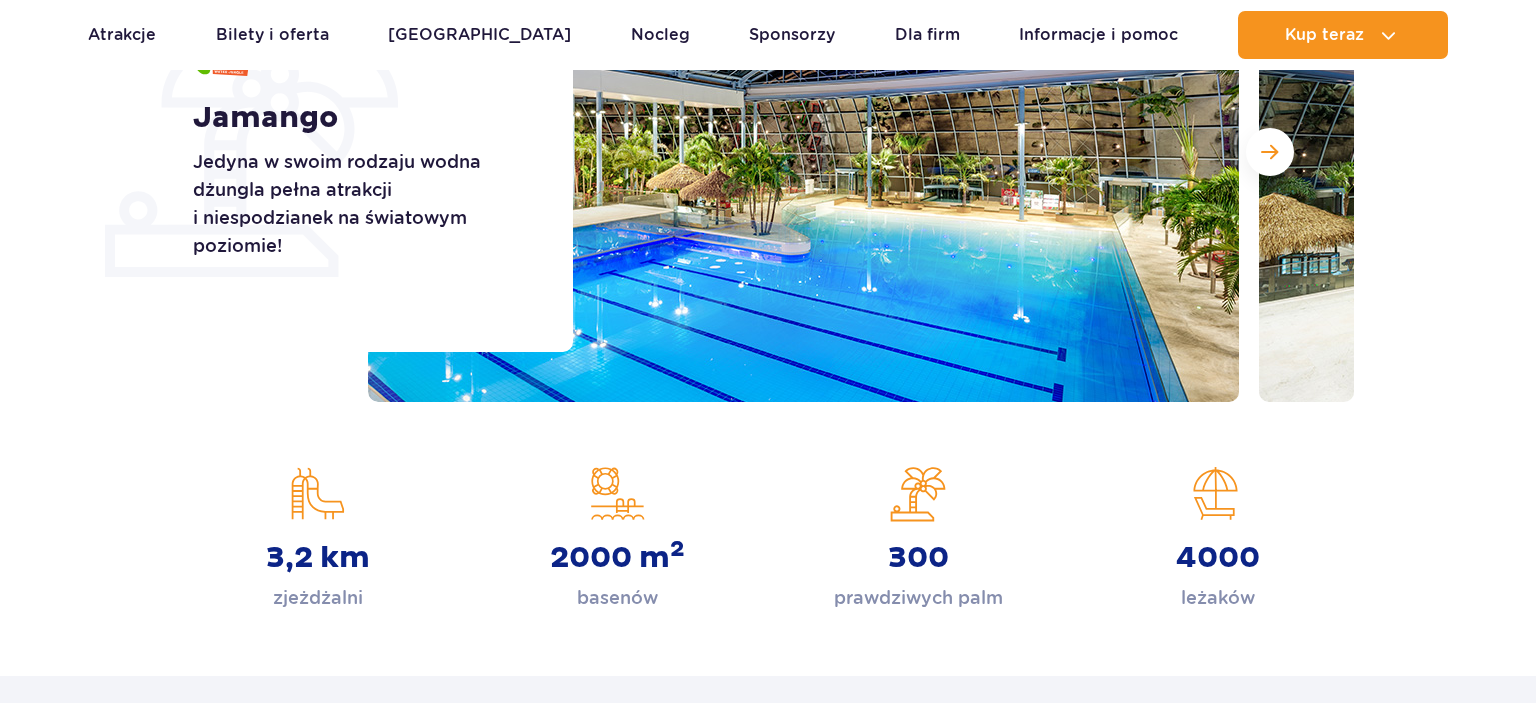 scroll, scrollTop: 211, scrollLeft: 0, axis: vertical 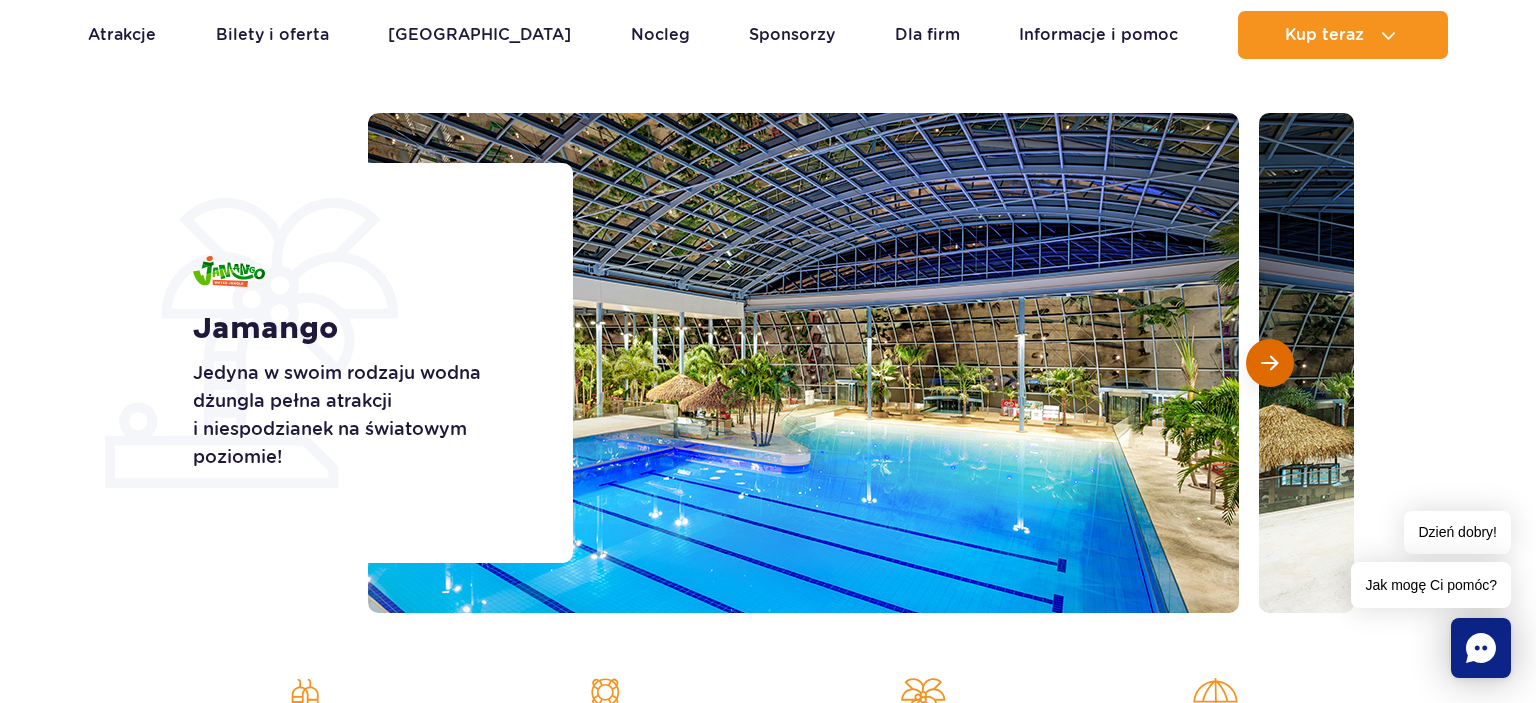 click at bounding box center (1269, 363) 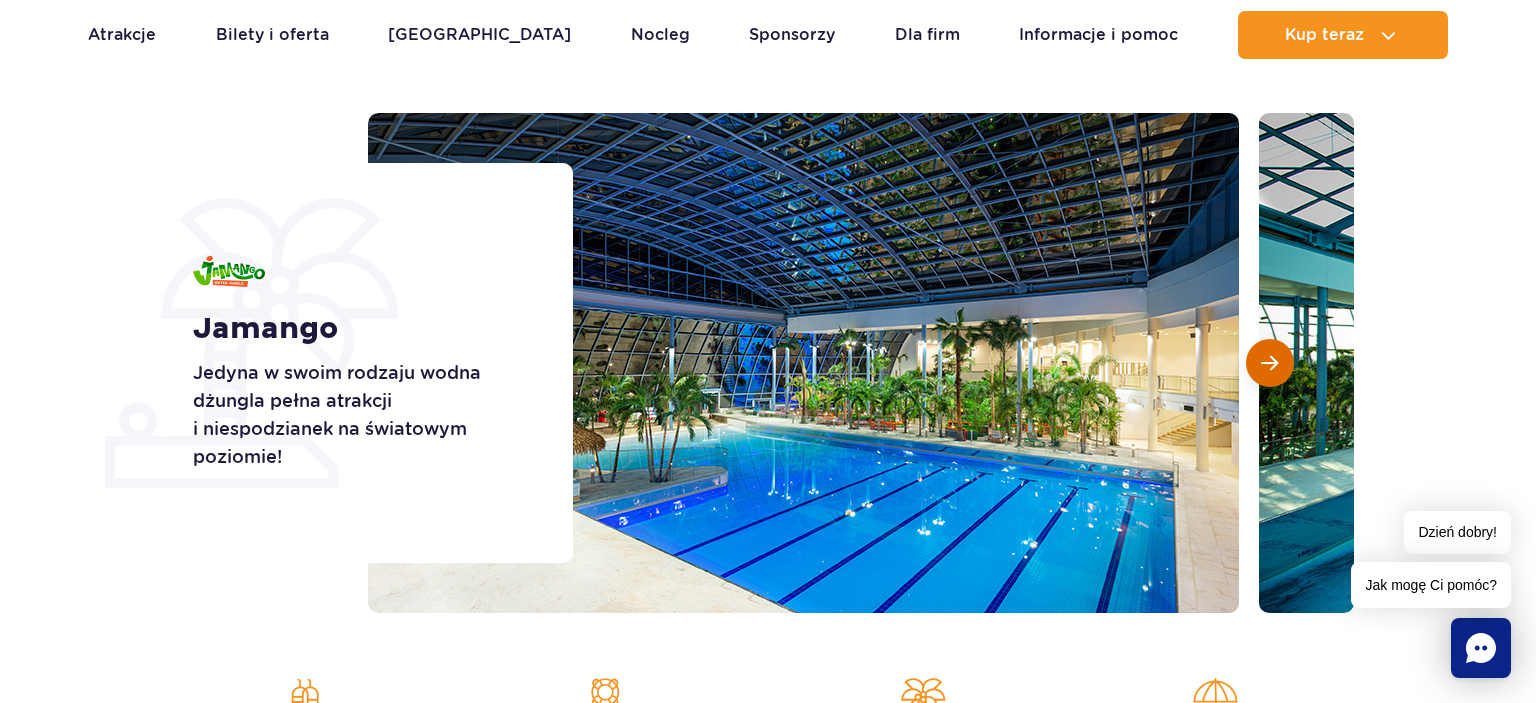 click at bounding box center [1269, 363] 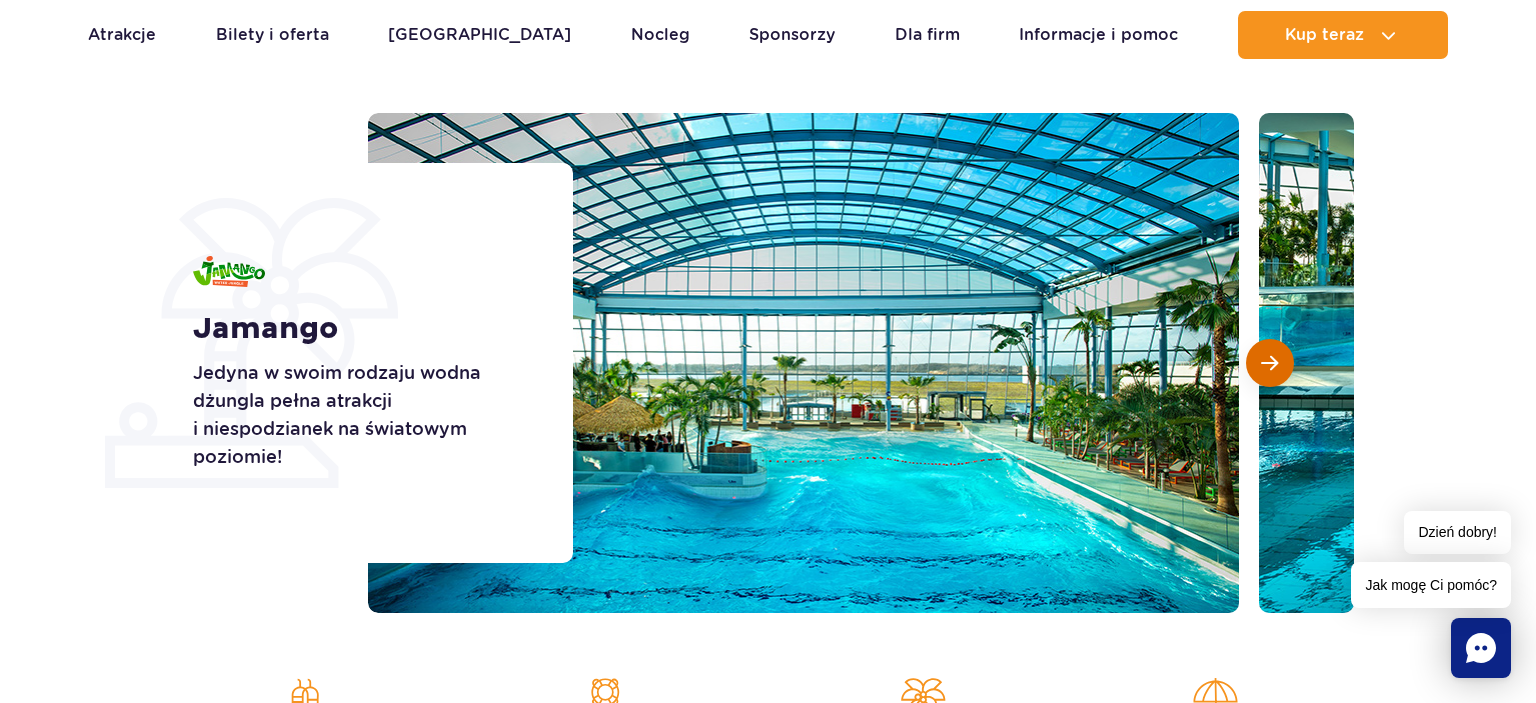 click at bounding box center [1269, 363] 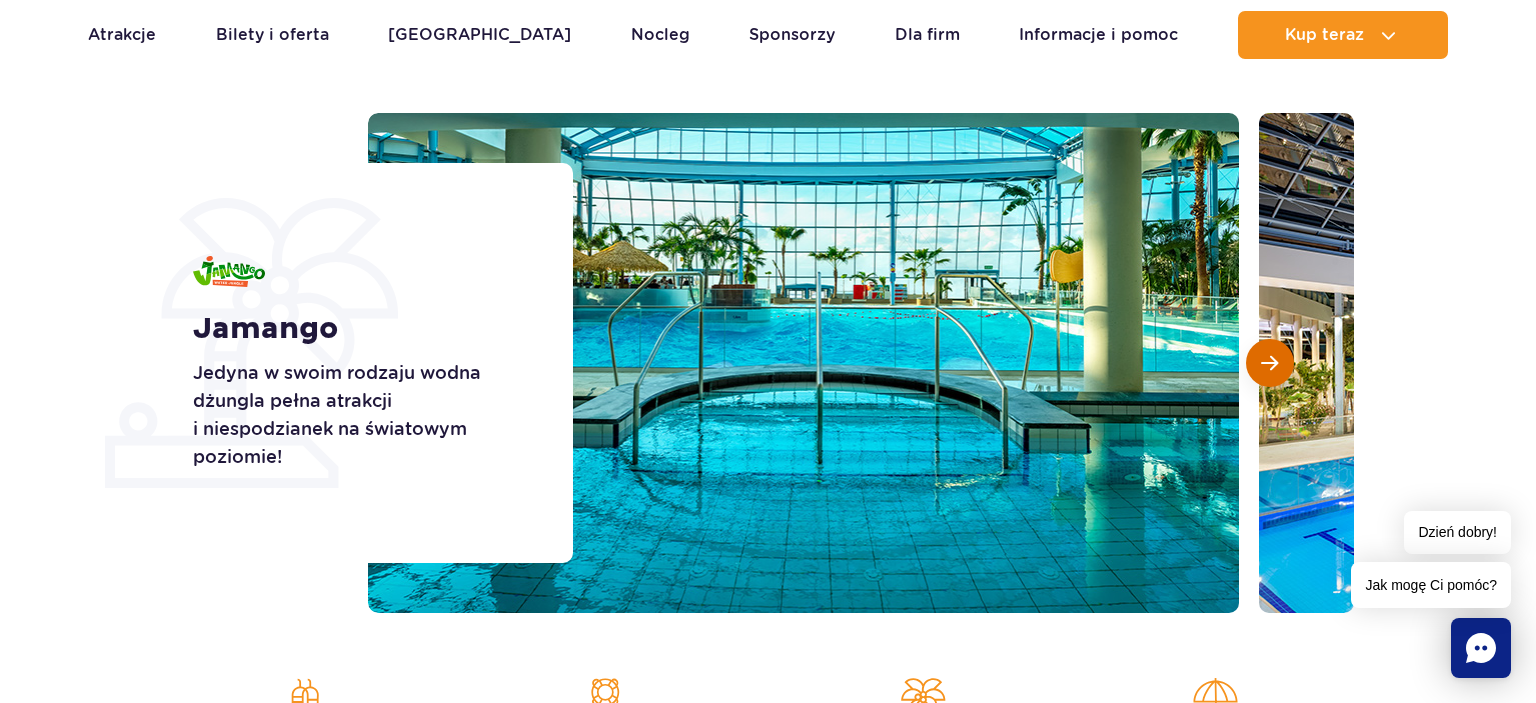click at bounding box center (1269, 363) 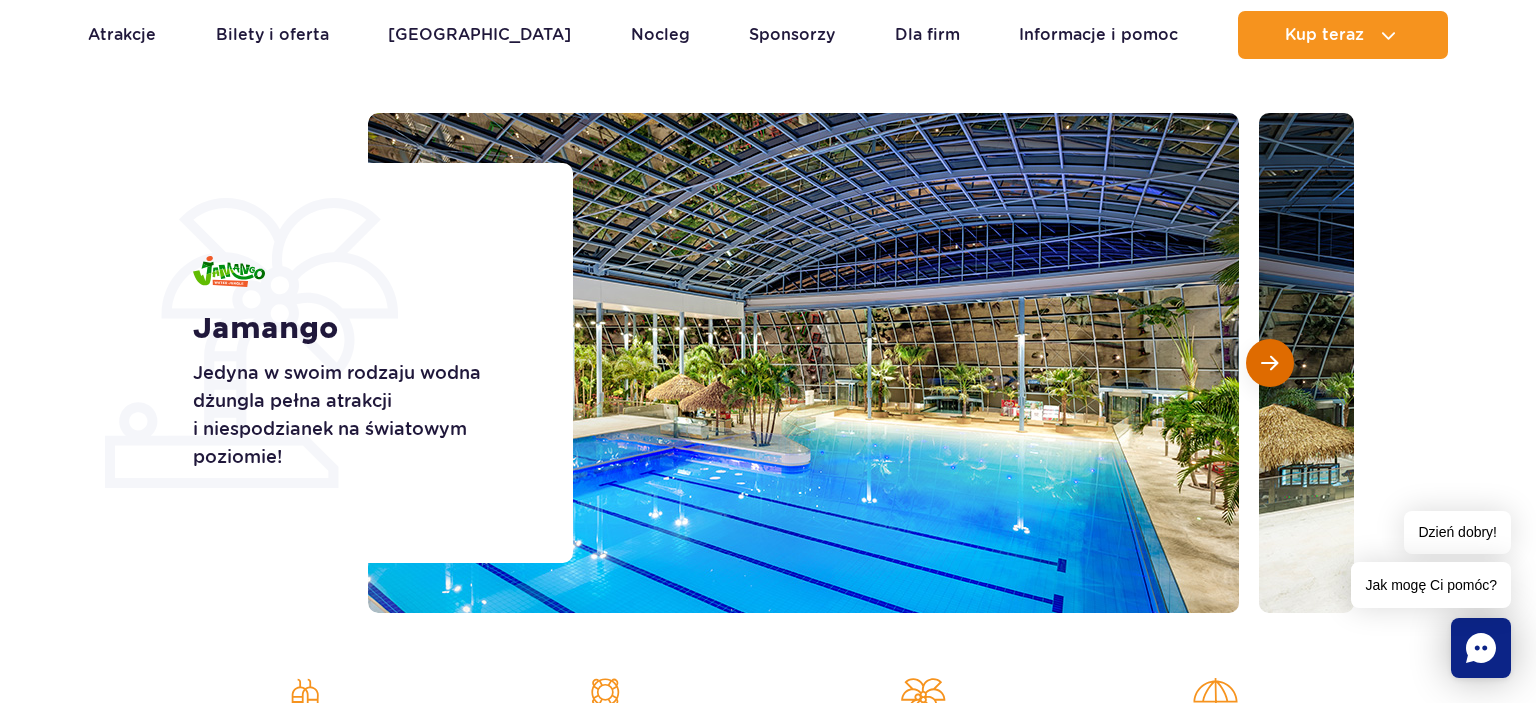 click at bounding box center (1269, 363) 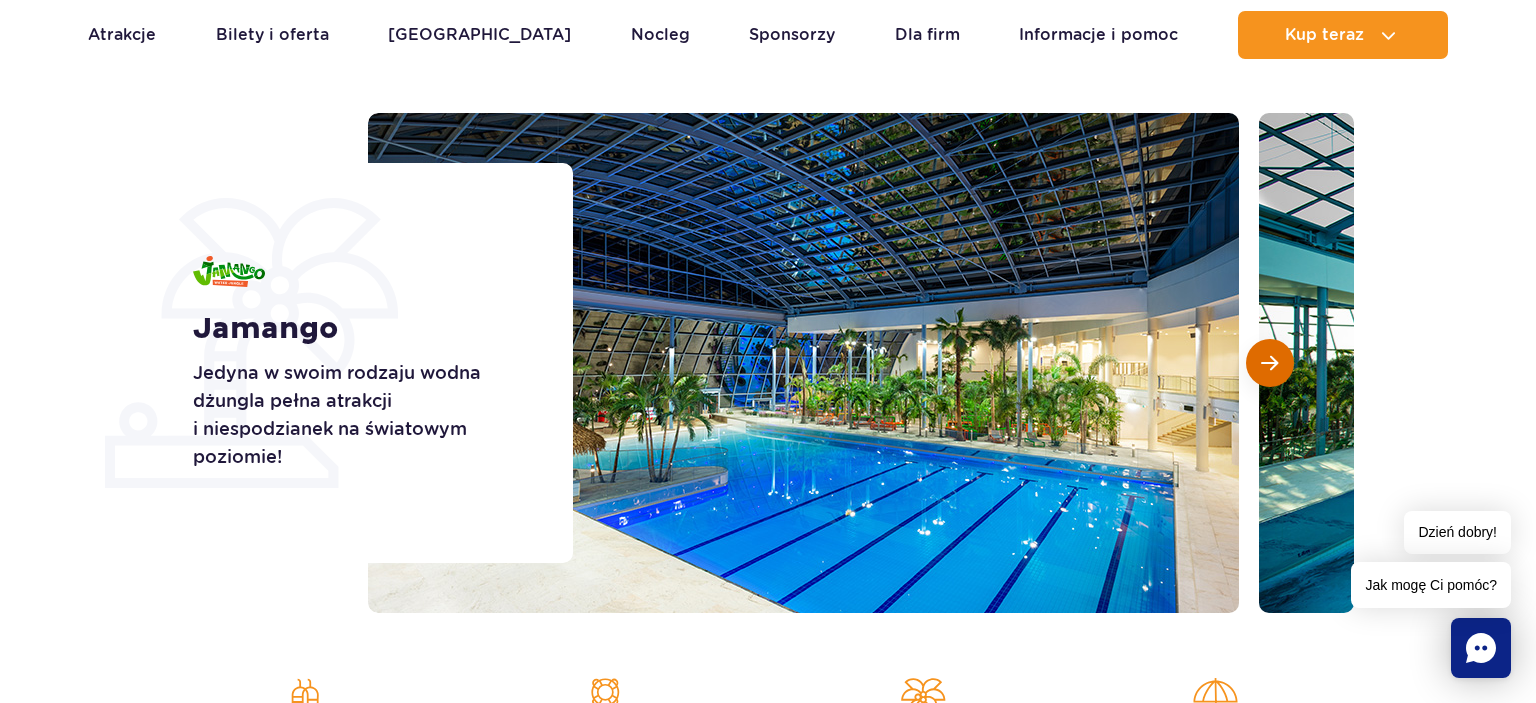 click at bounding box center (1269, 363) 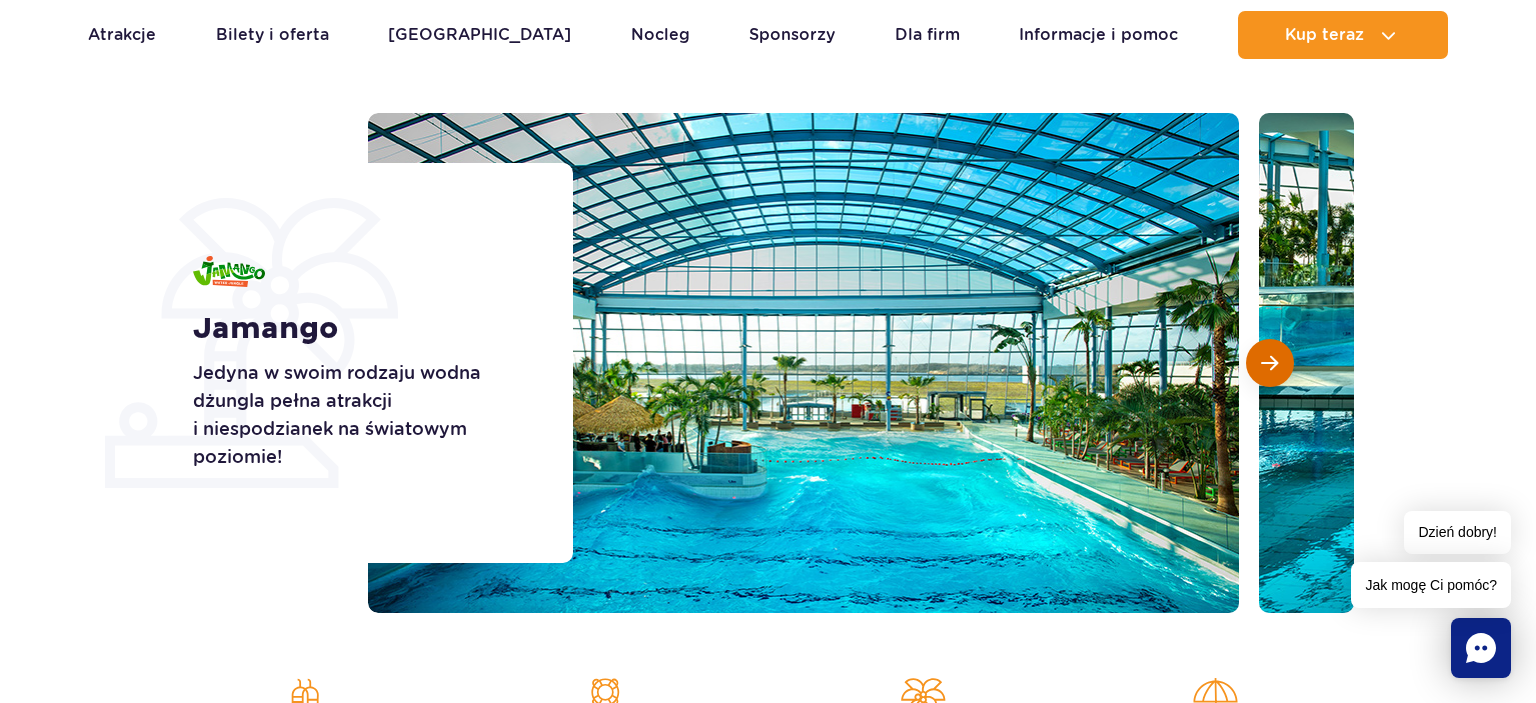 click at bounding box center (1269, 363) 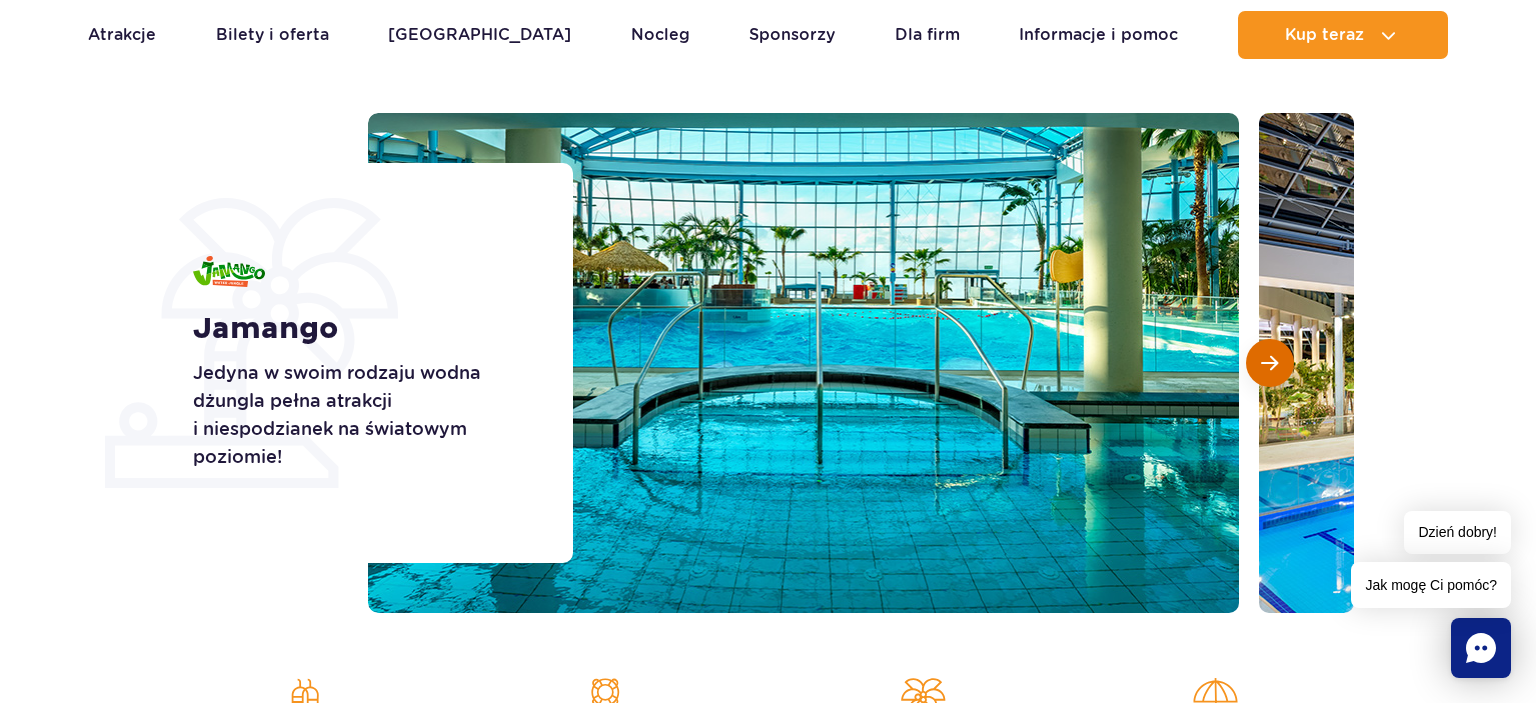 click at bounding box center (1269, 363) 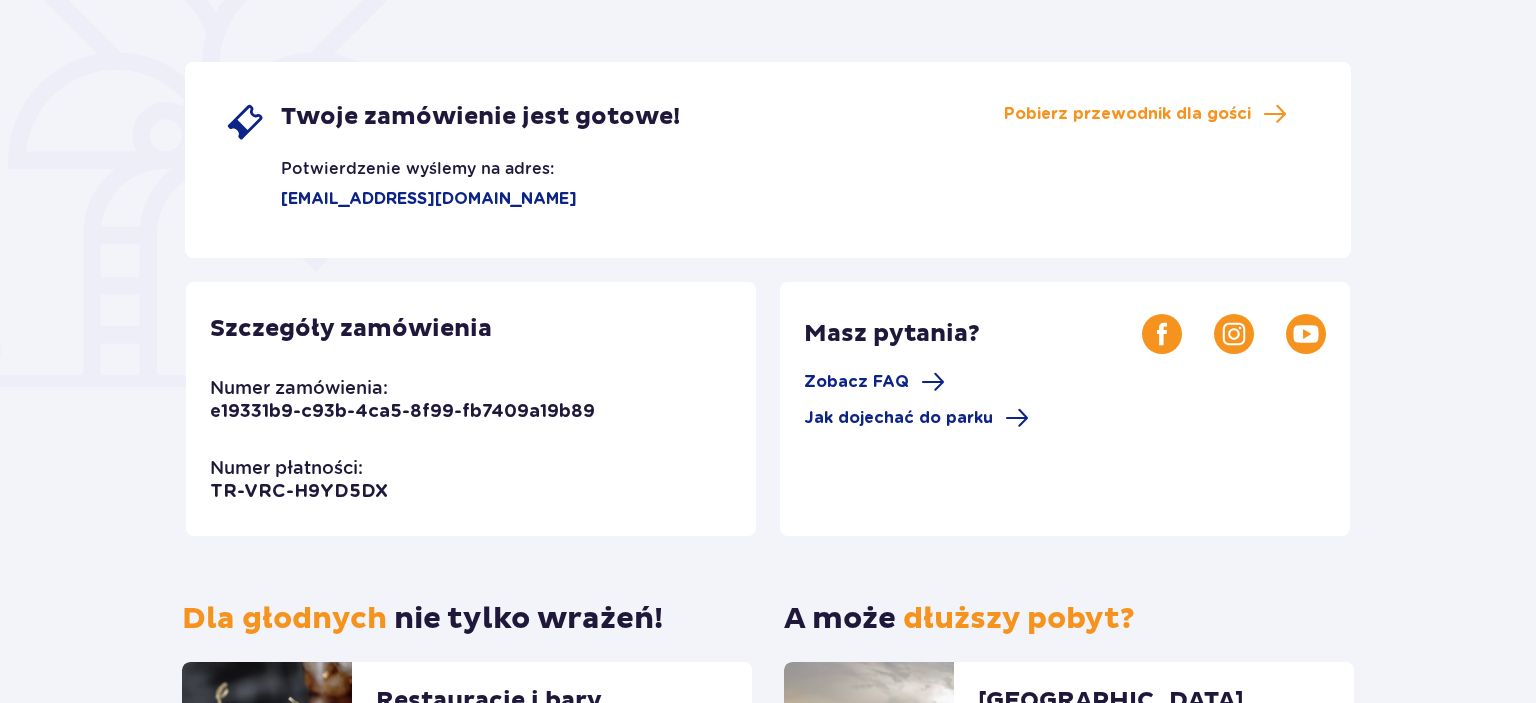 scroll, scrollTop: 0, scrollLeft: 0, axis: both 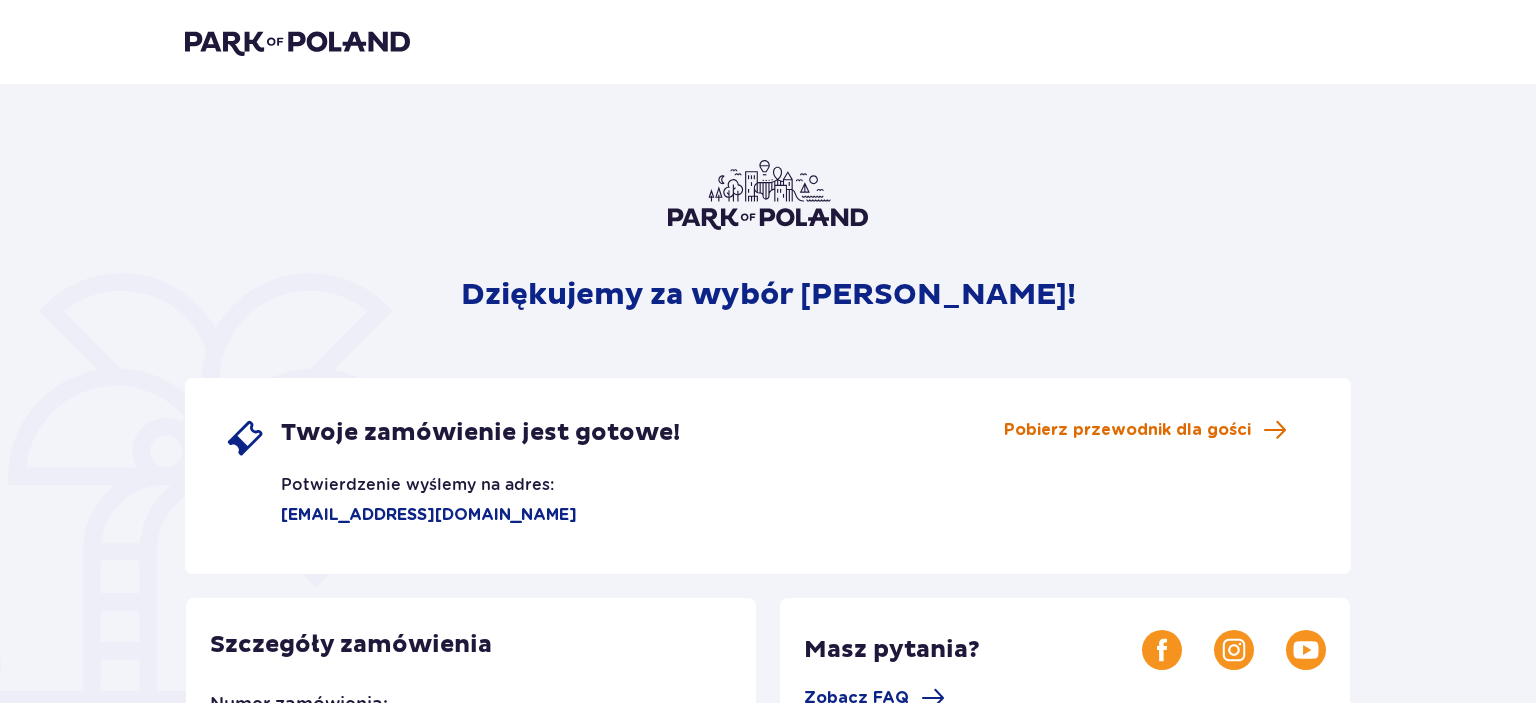 click on "Pobierz przewodnik dla gości" at bounding box center (1127, 430) 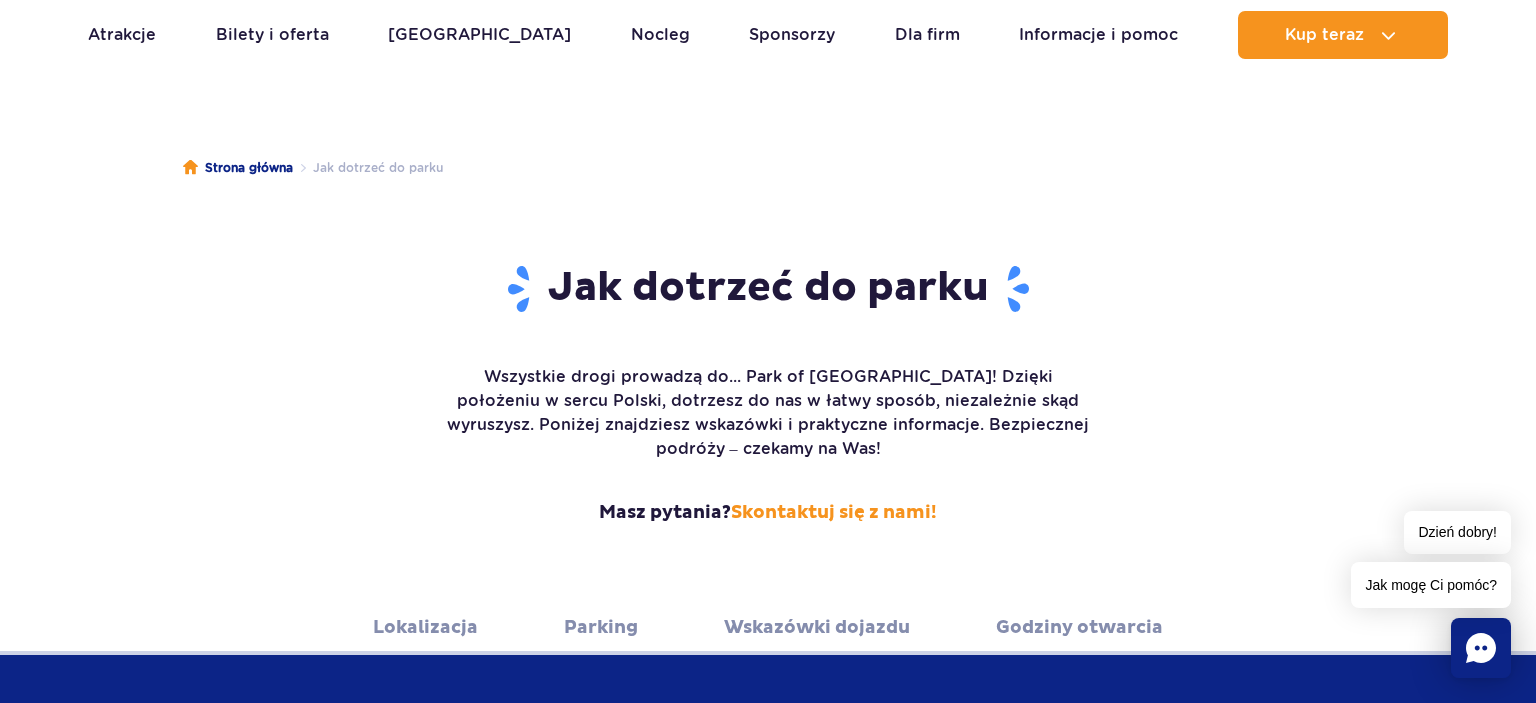 scroll, scrollTop: 0, scrollLeft: 0, axis: both 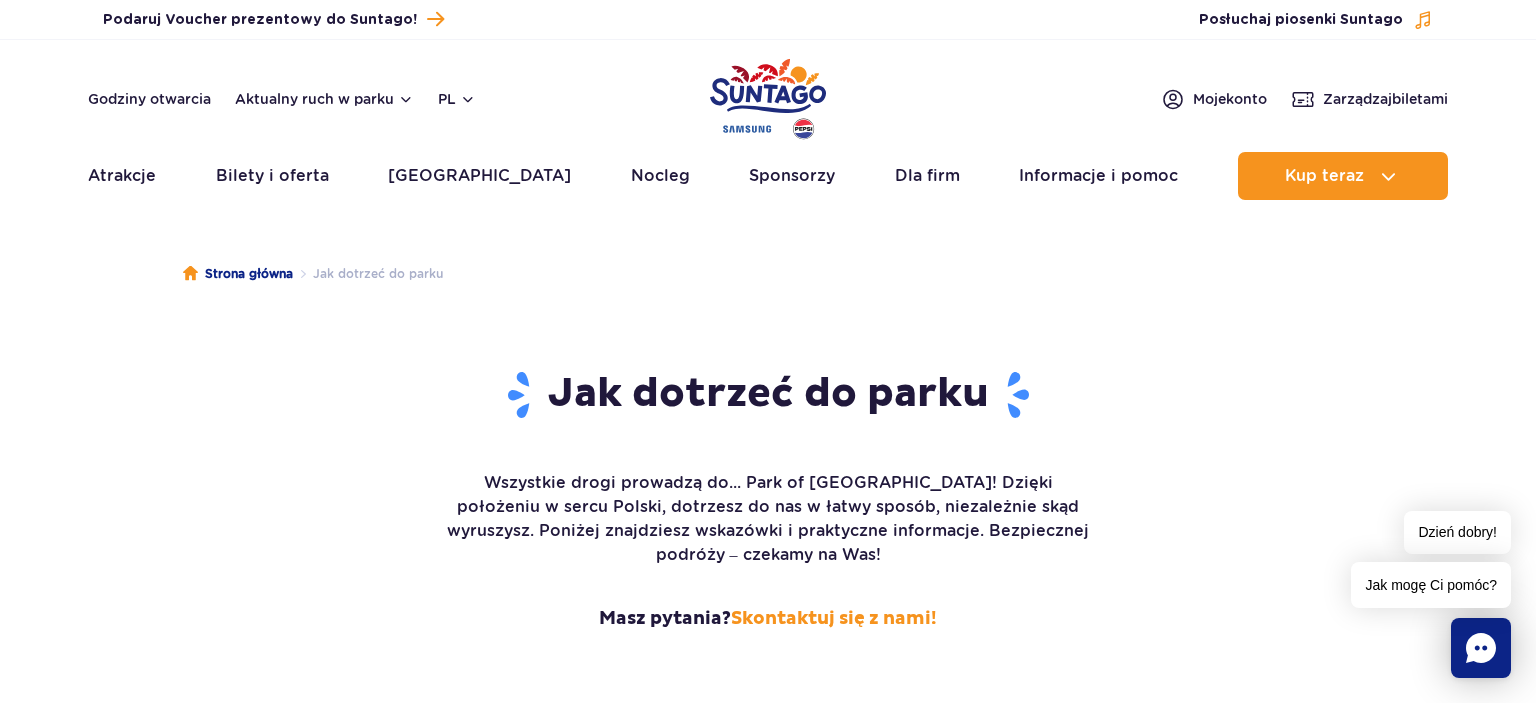 click 